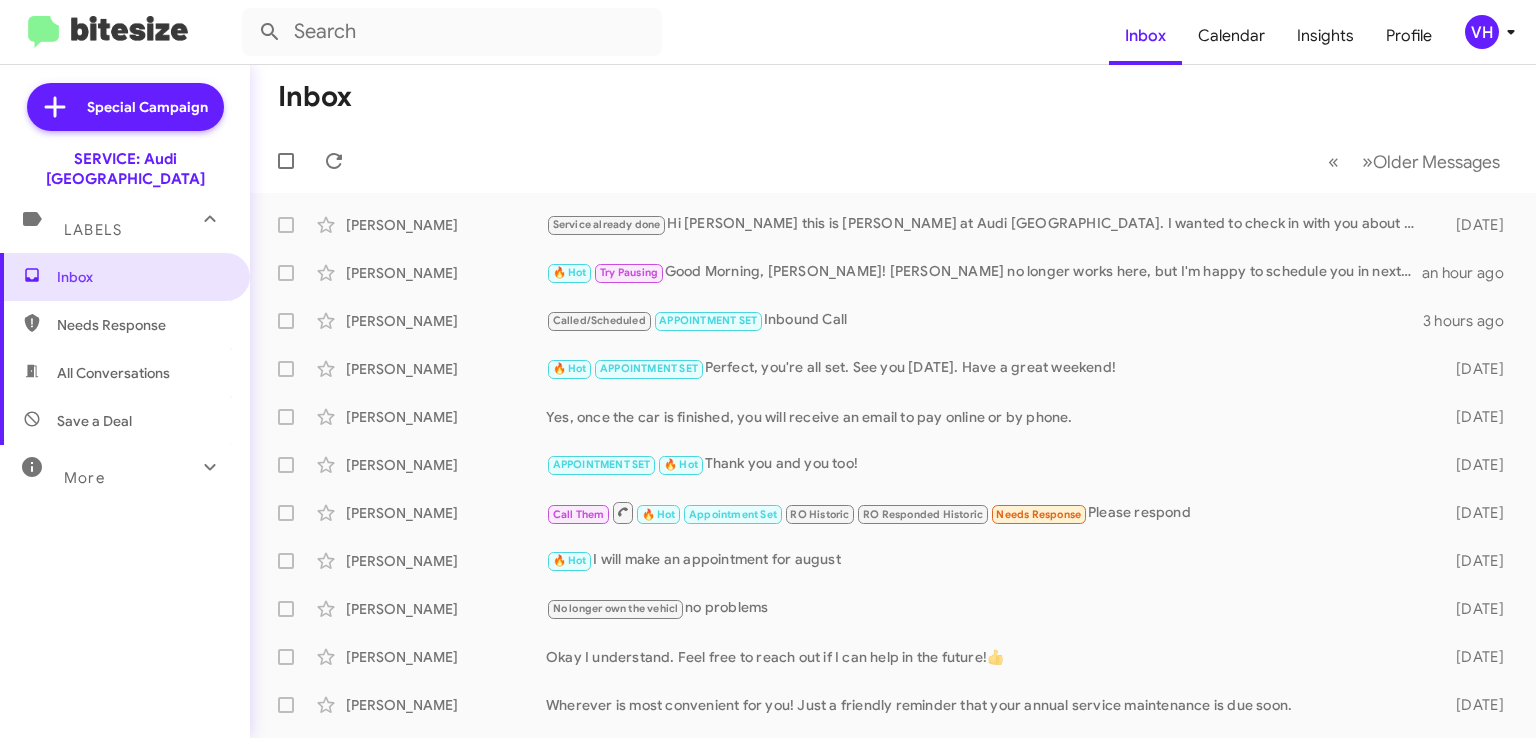 scroll, scrollTop: 0, scrollLeft: 0, axis: both 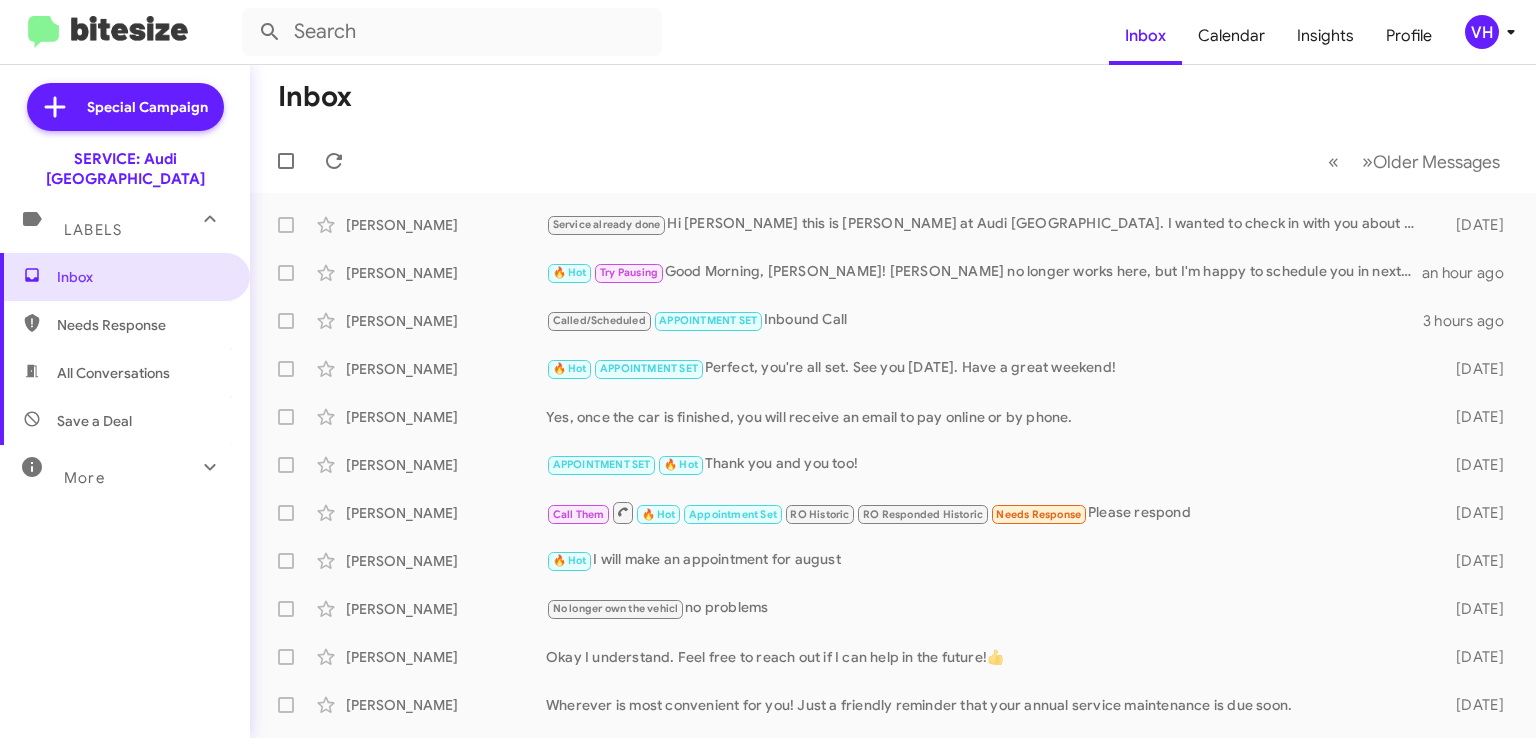 click on "[PERSON_NAME]" 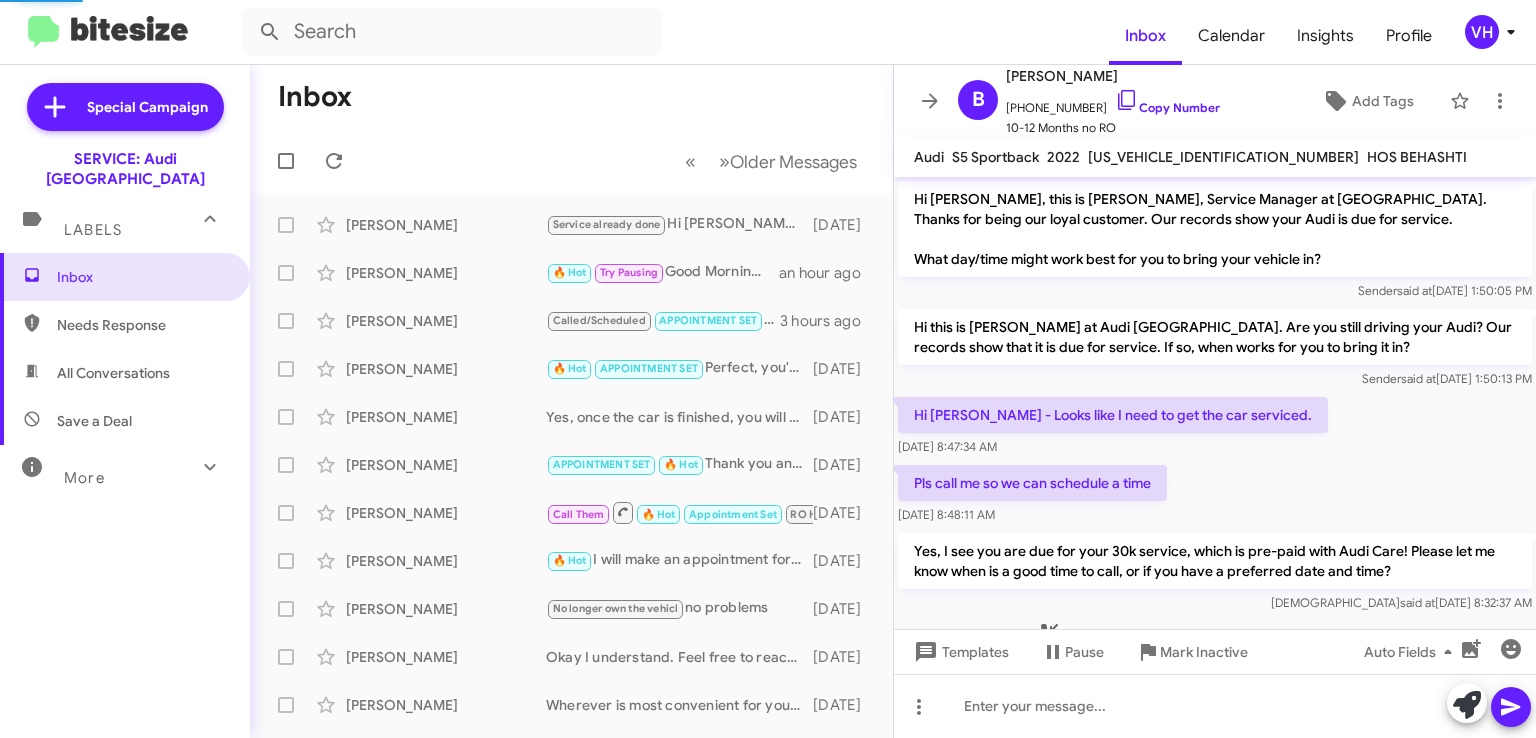 scroll, scrollTop: 268, scrollLeft: 0, axis: vertical 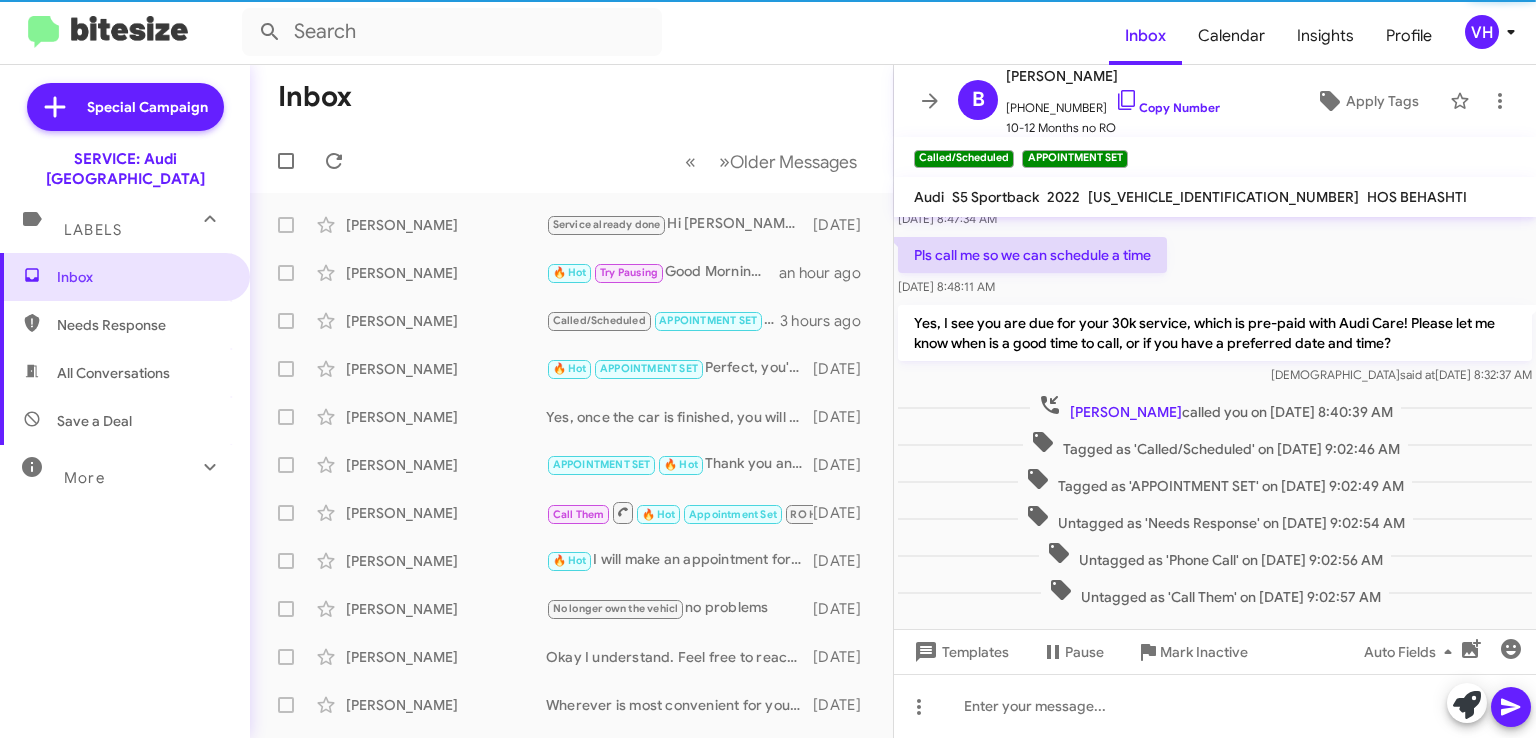 click on "[US_VEHICLE_IDENTIFICATION_NUMBER]" 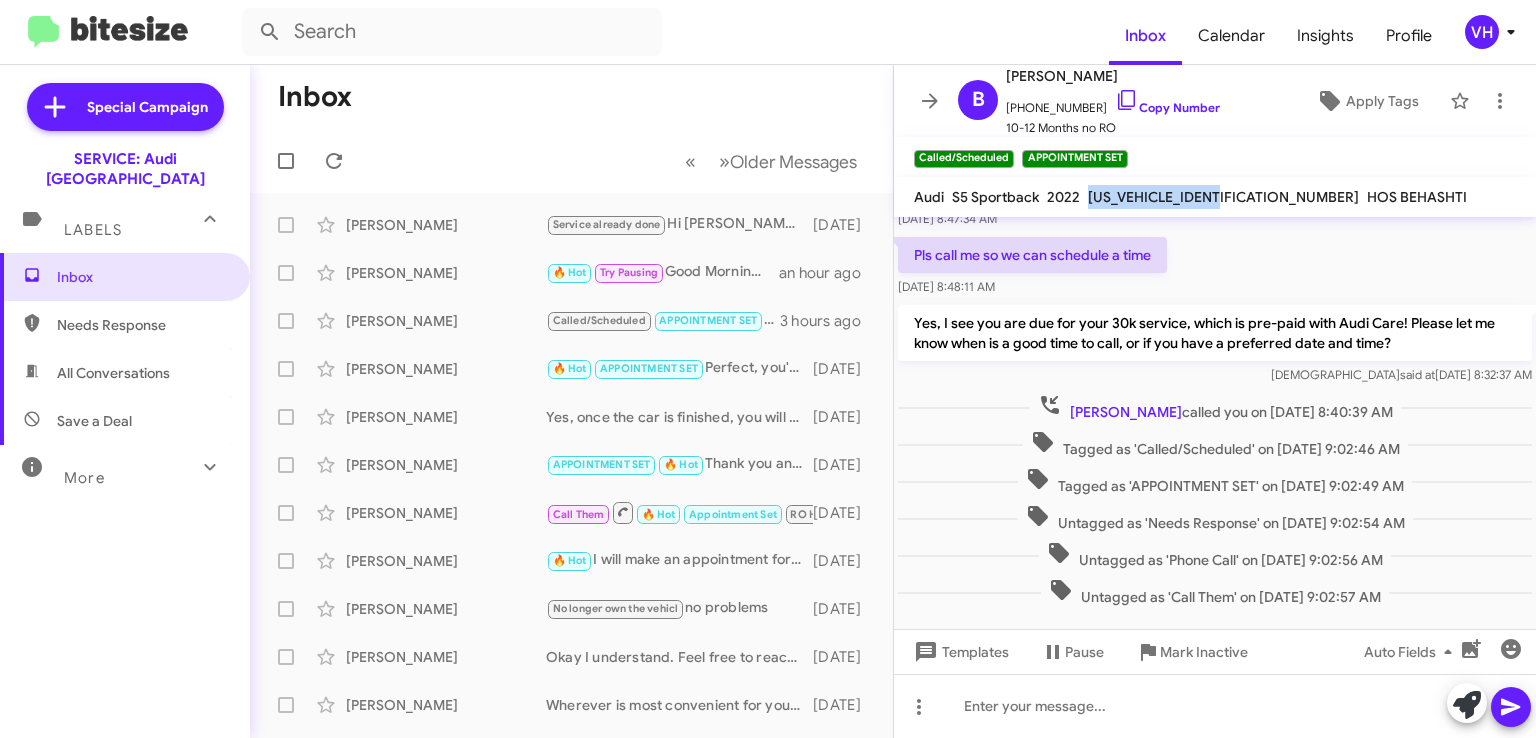 click on "[US_VEHICLE_IDENTIFICATION_NUMBER]" 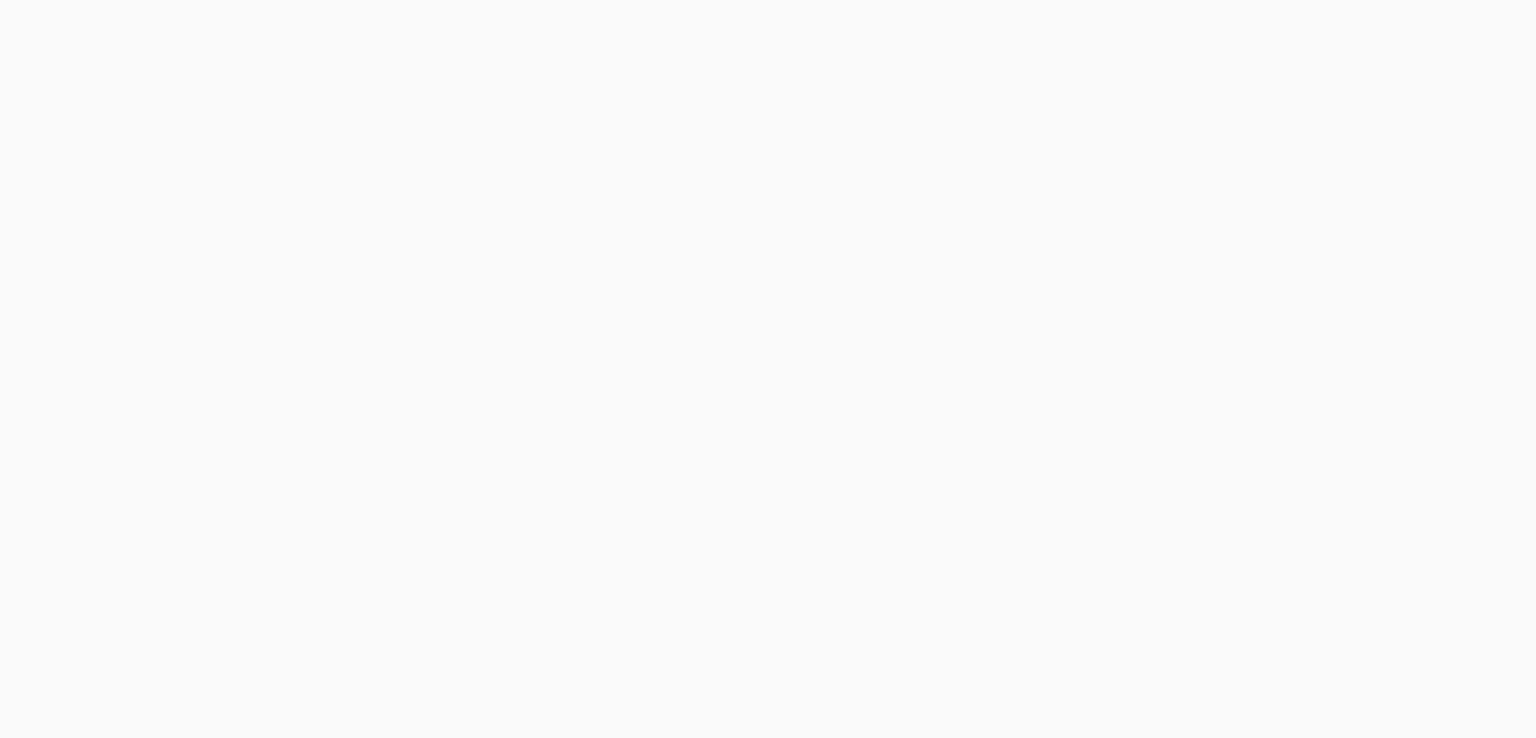 scroll, scrollTop: 0, scrollLeft: 0, axis: both 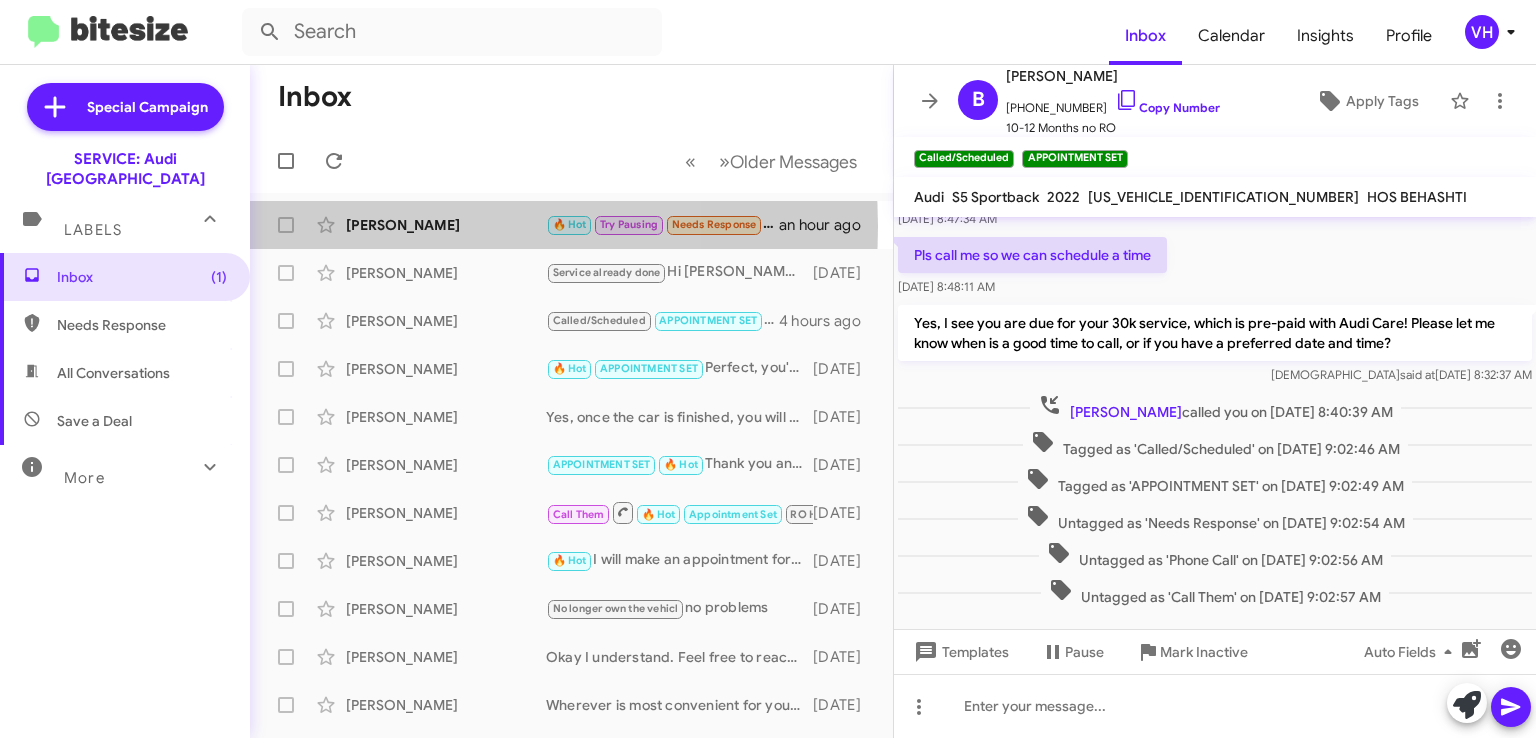 click on "[PERSON_NAME]" 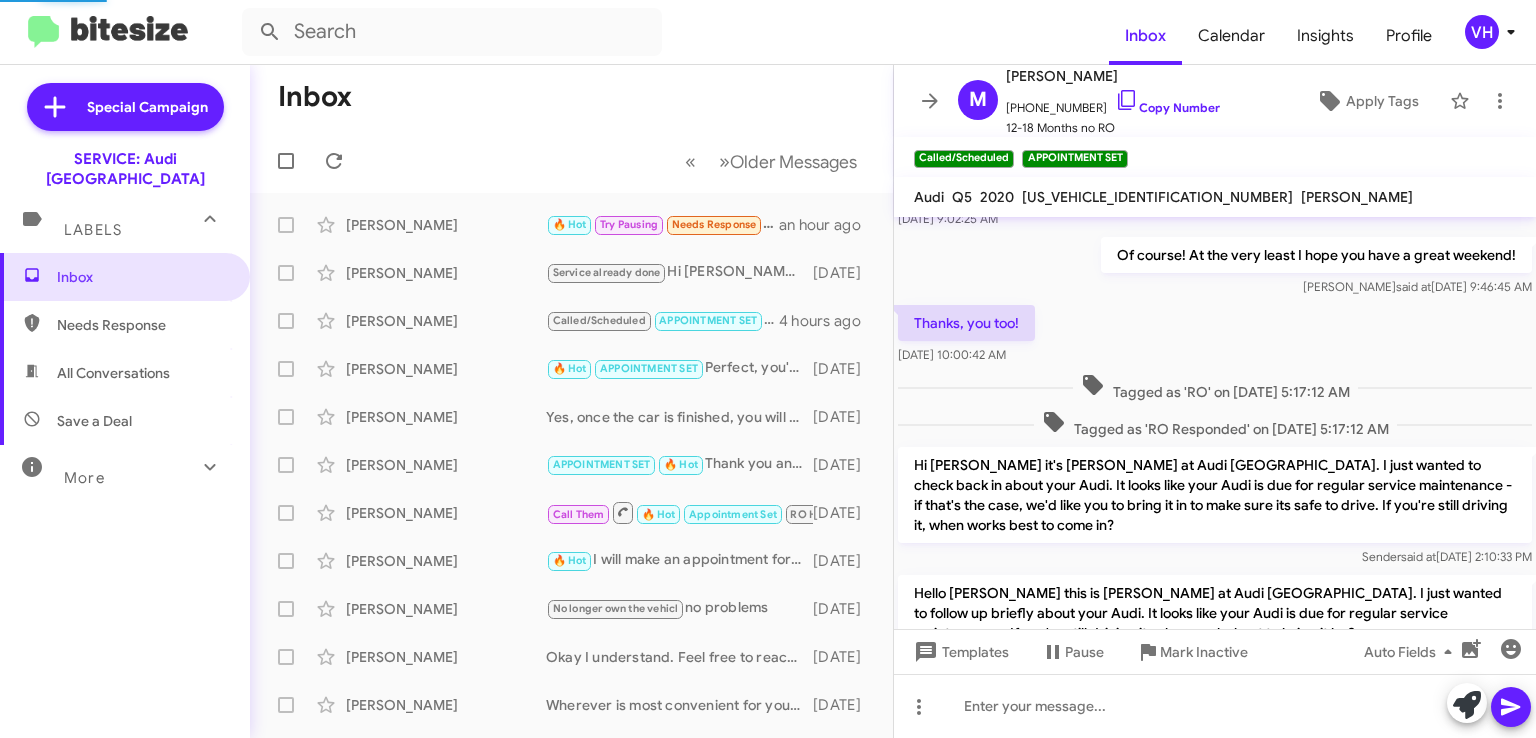scroll, scrollTop: 0, scrollLeft: 0, axis: both 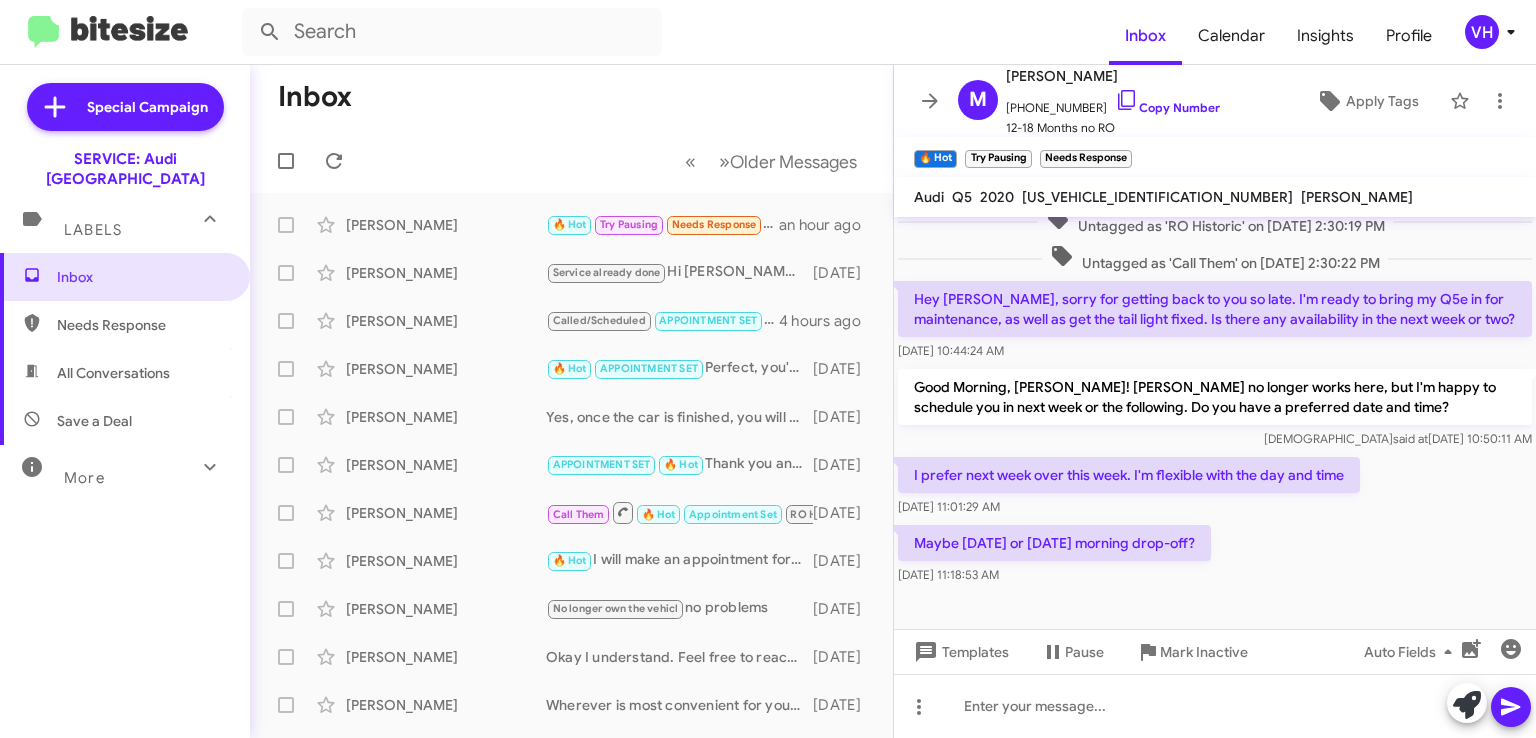 click on "WA1E2AFY8L2037254" 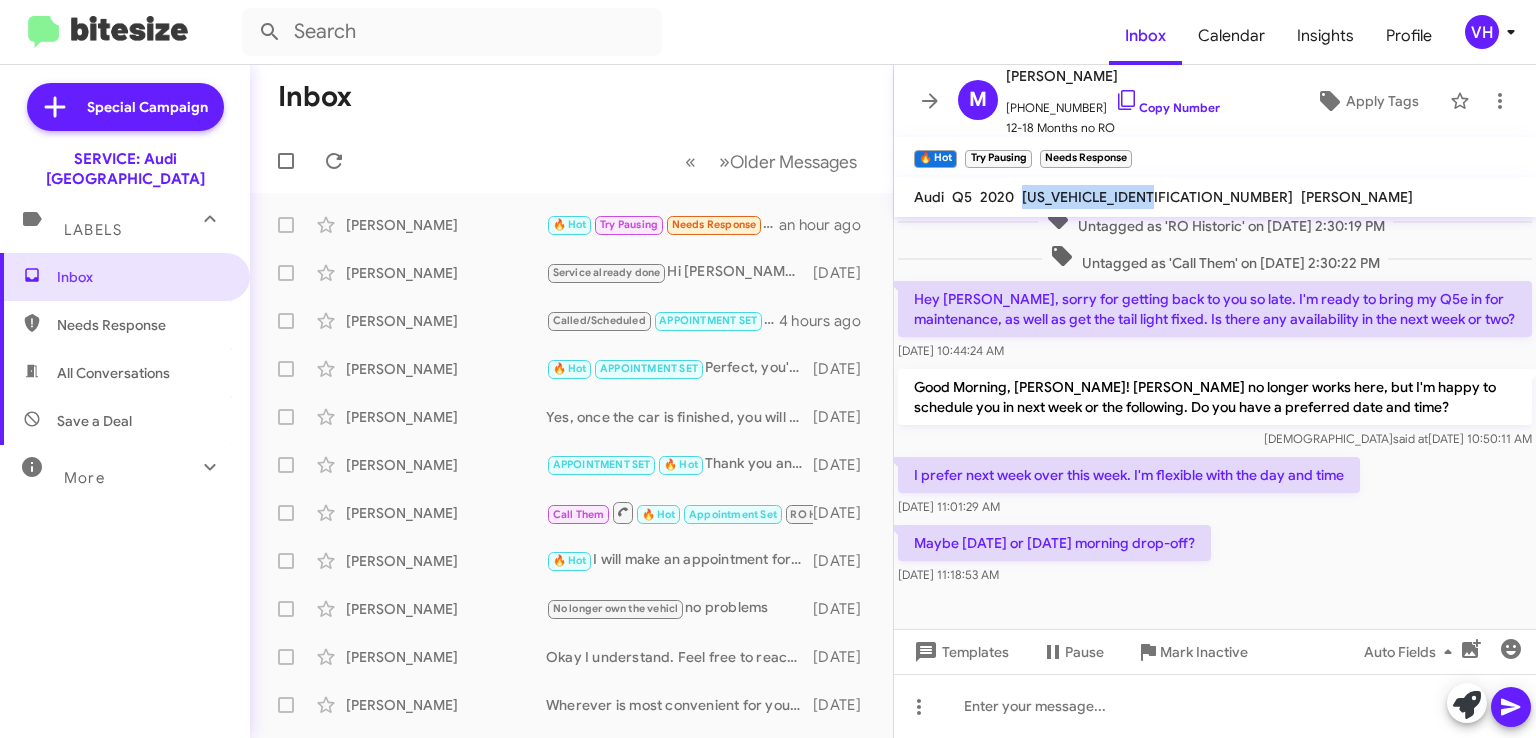 click on "WA1E2AFY8L2037254" 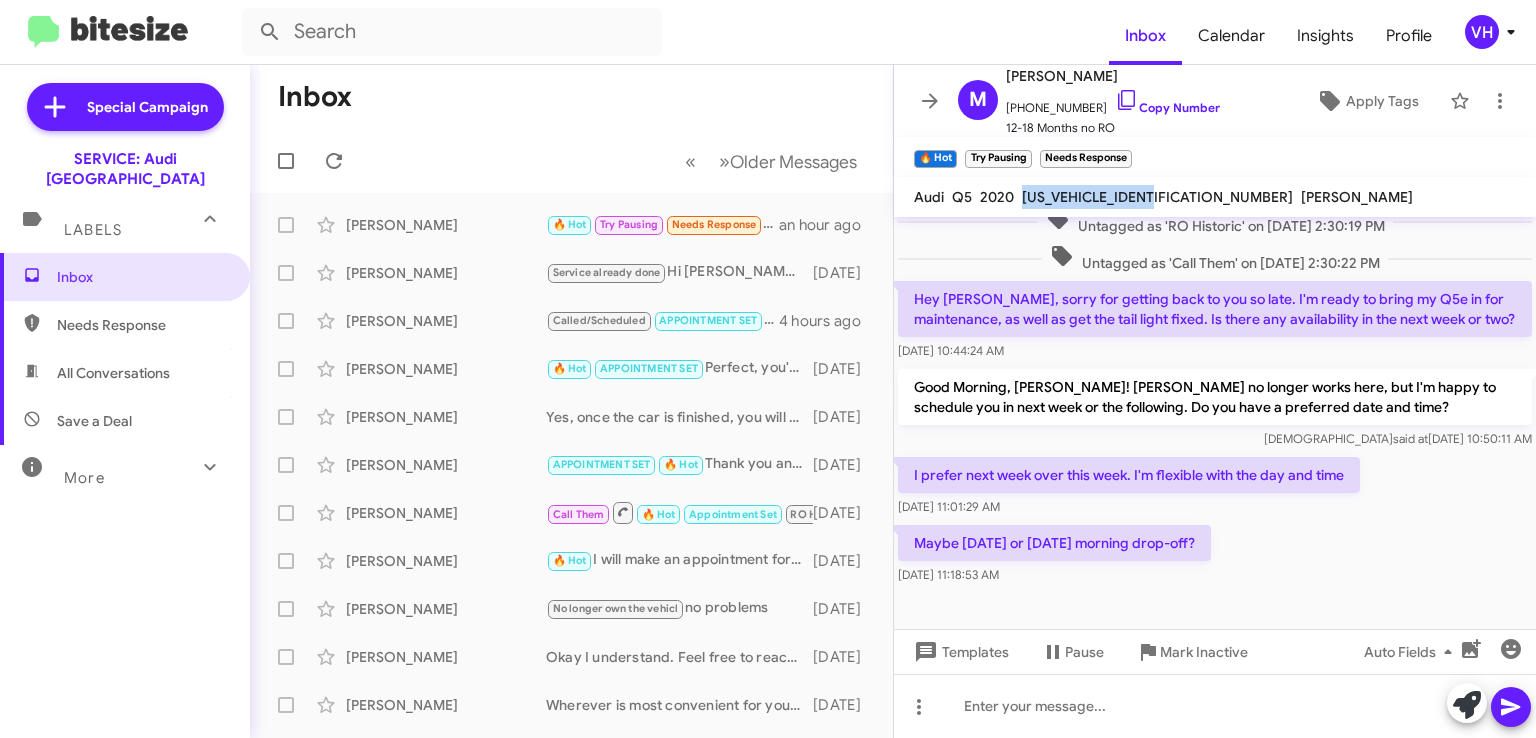 copy on "WA1E2AFY8L2037254" 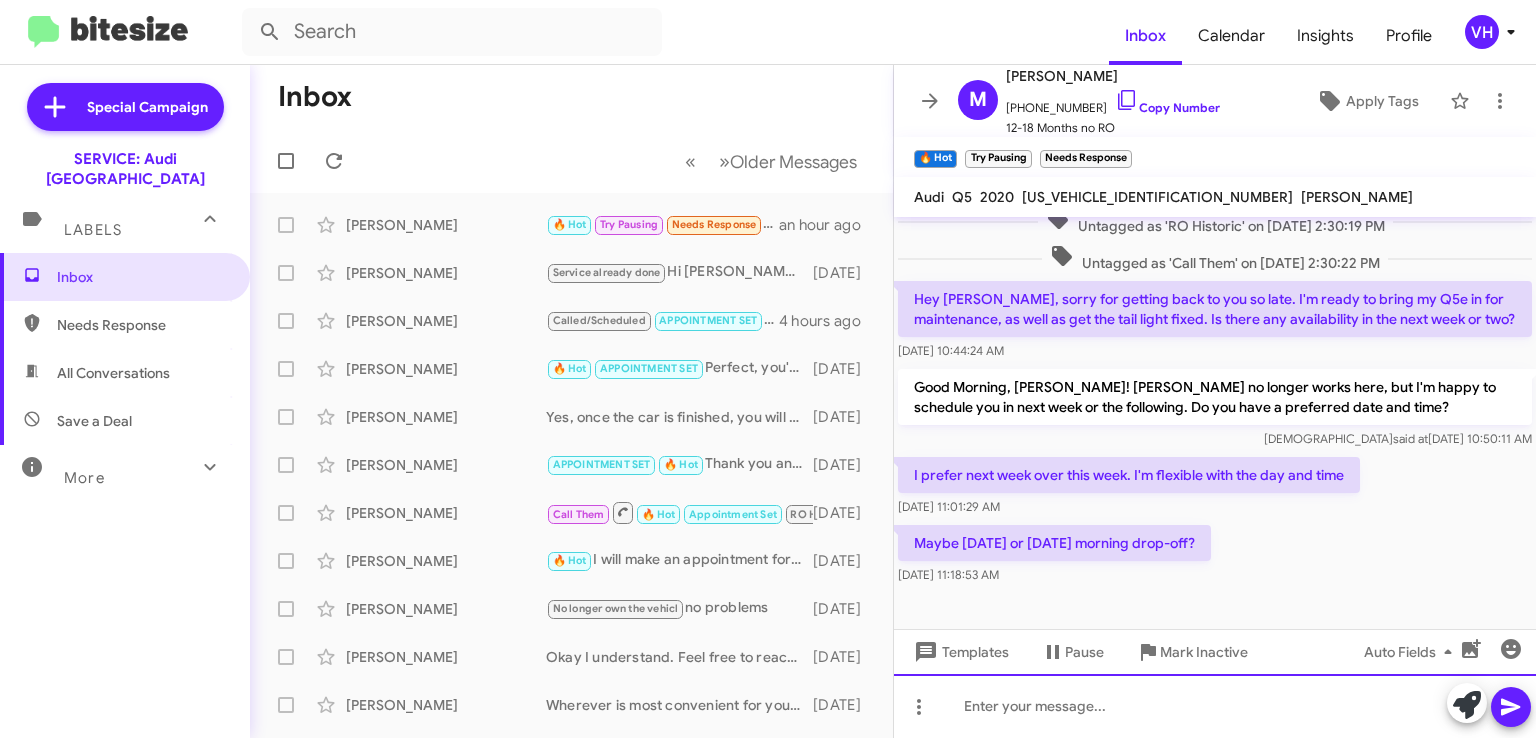 click 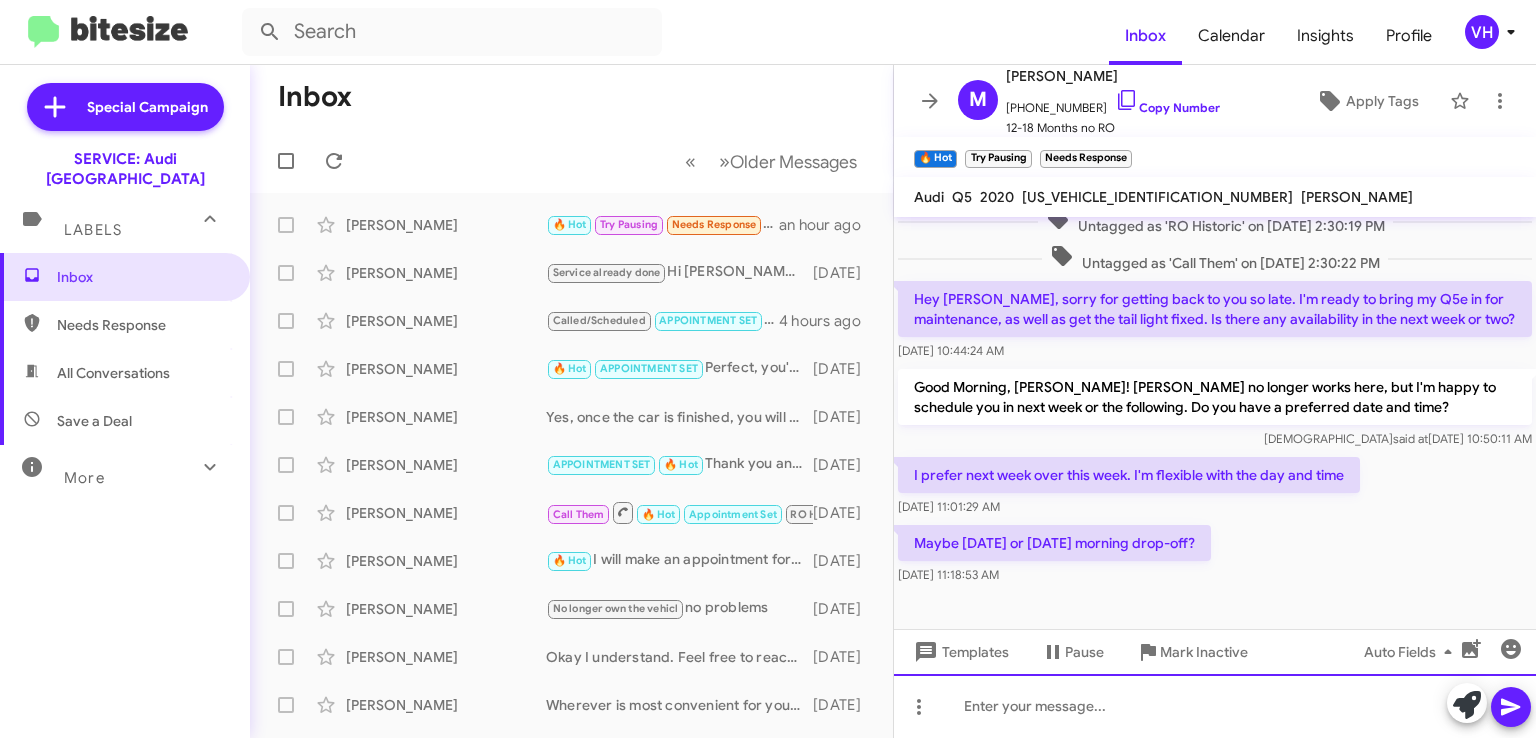 type 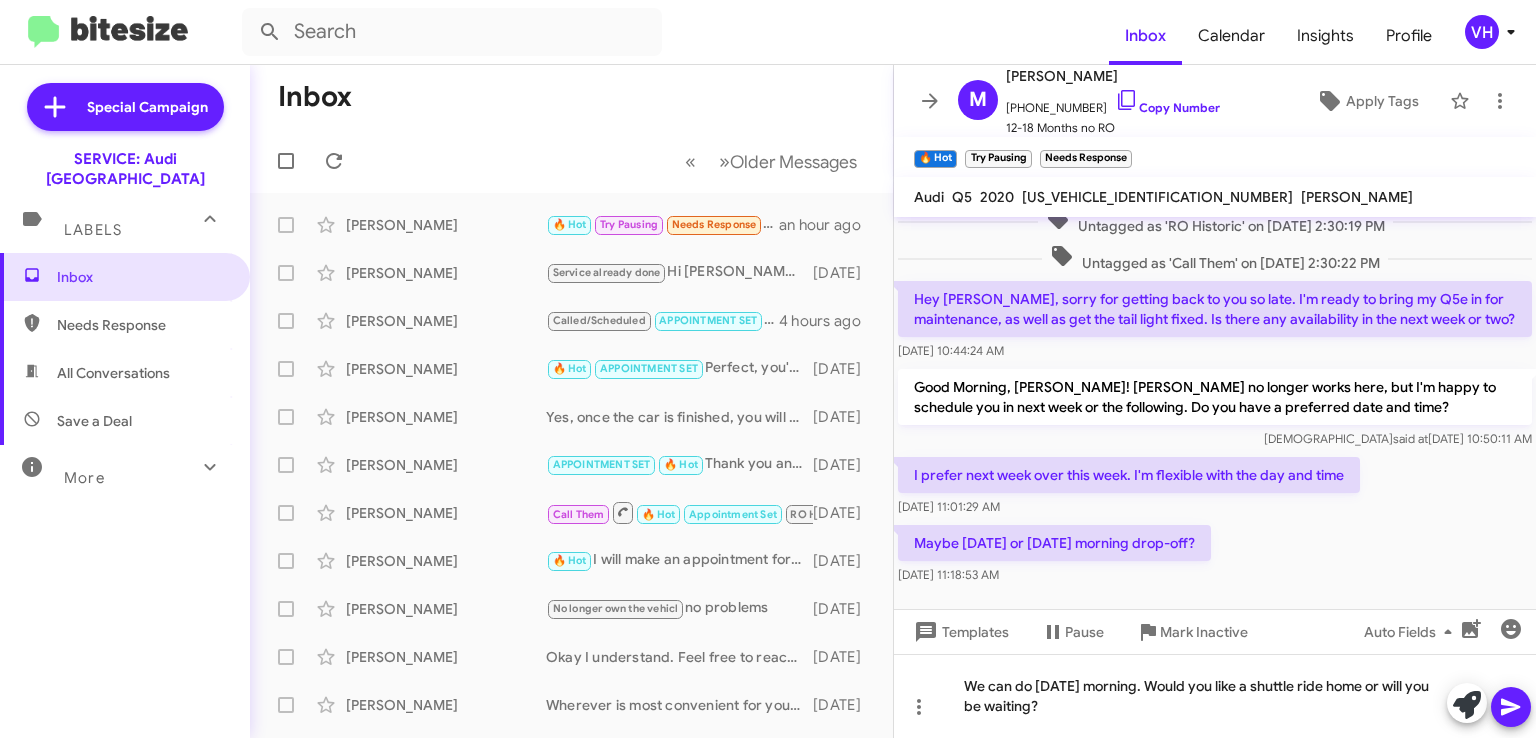 click on "WA1E2AFY8L2037254" 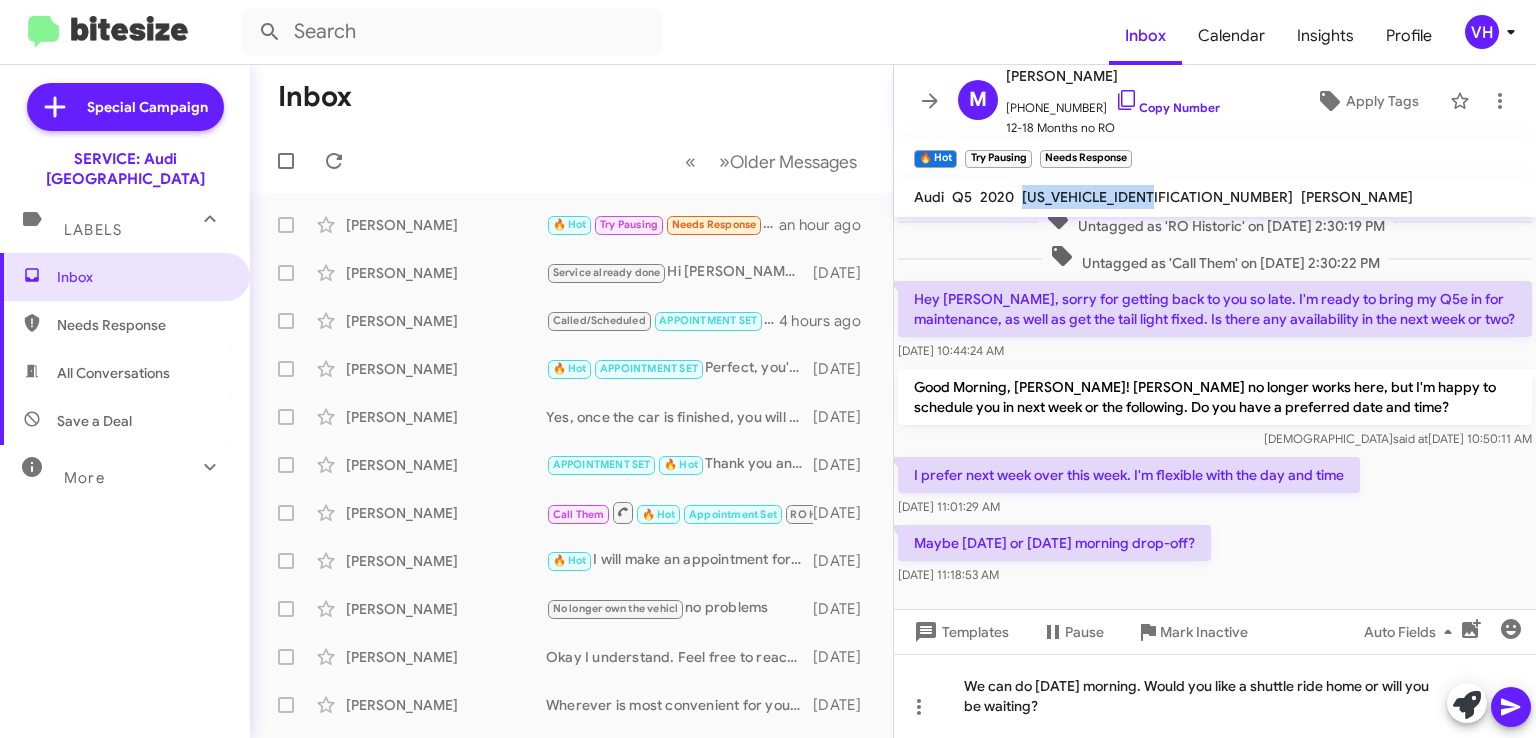click on "WA1E2AFY8L2037254" 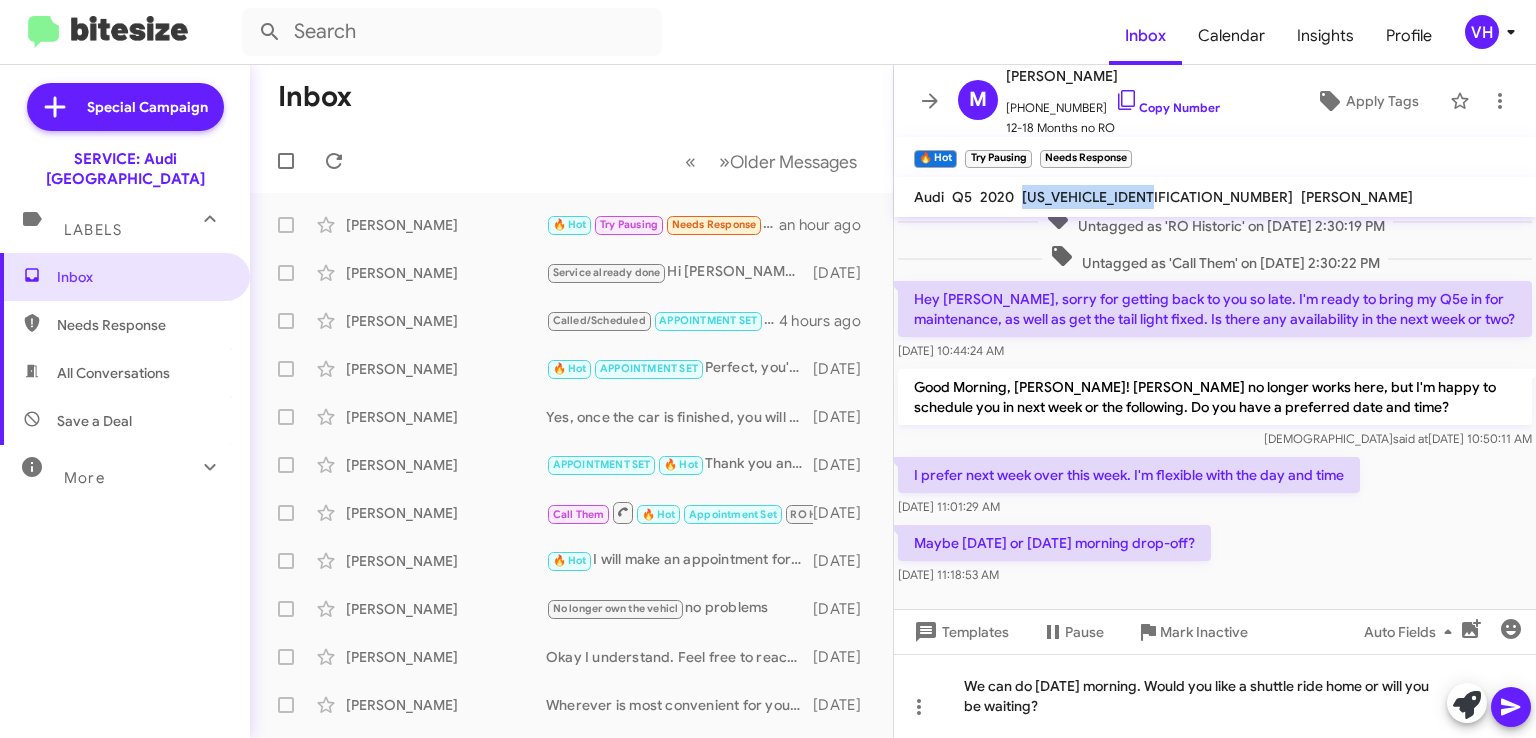 copy on "WA1E2AFY8L2037254" 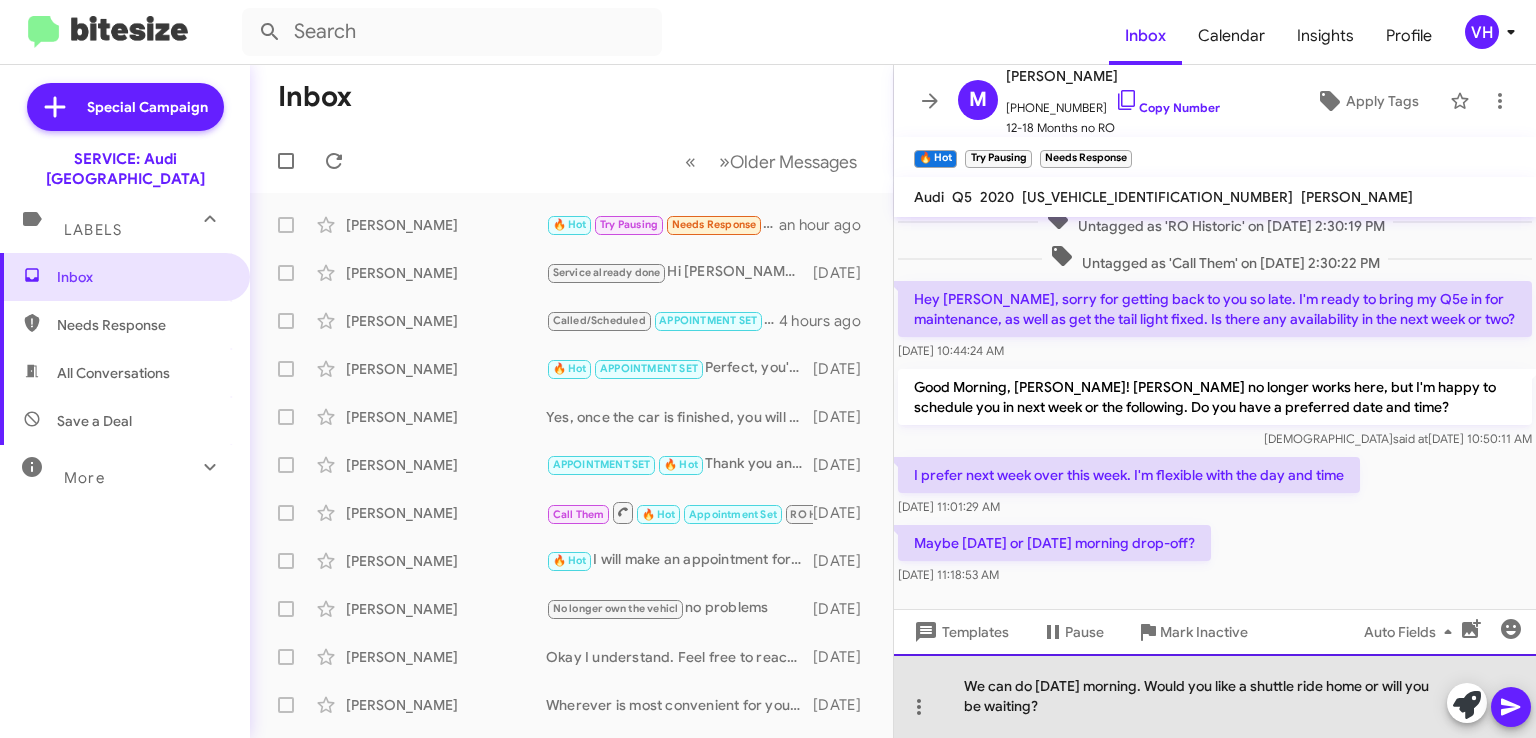 click on "We can do Tuesday morning. Would you like a shuttle ride home or will you be waiting?" 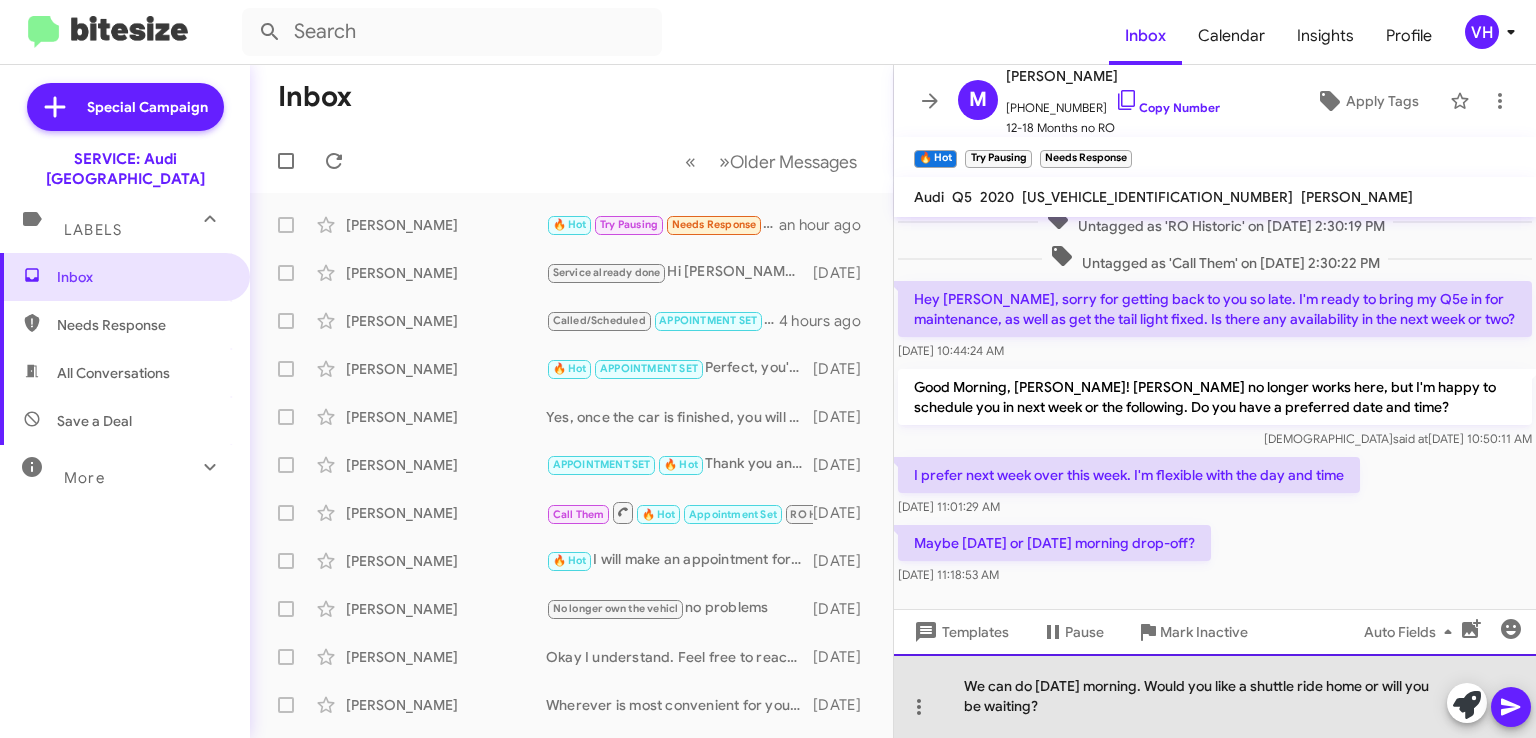 drag, startPoint x: 1179, startPoint y: 710, endPoint x: 1224, endPoint y: 673, distance: 58.258045 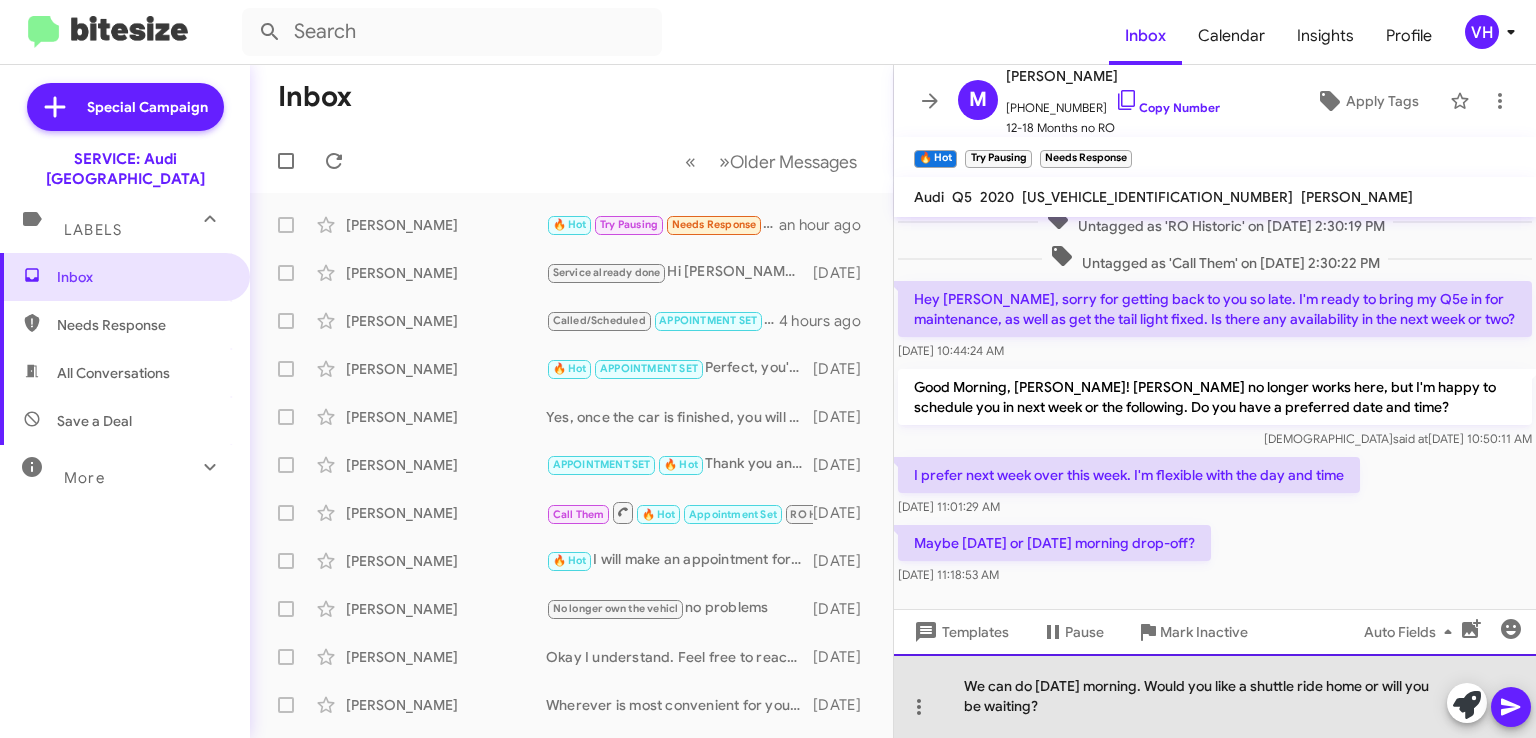 click on "We can do Tuesday morning. Would you like a shuttle ride home or will you be waiting?" 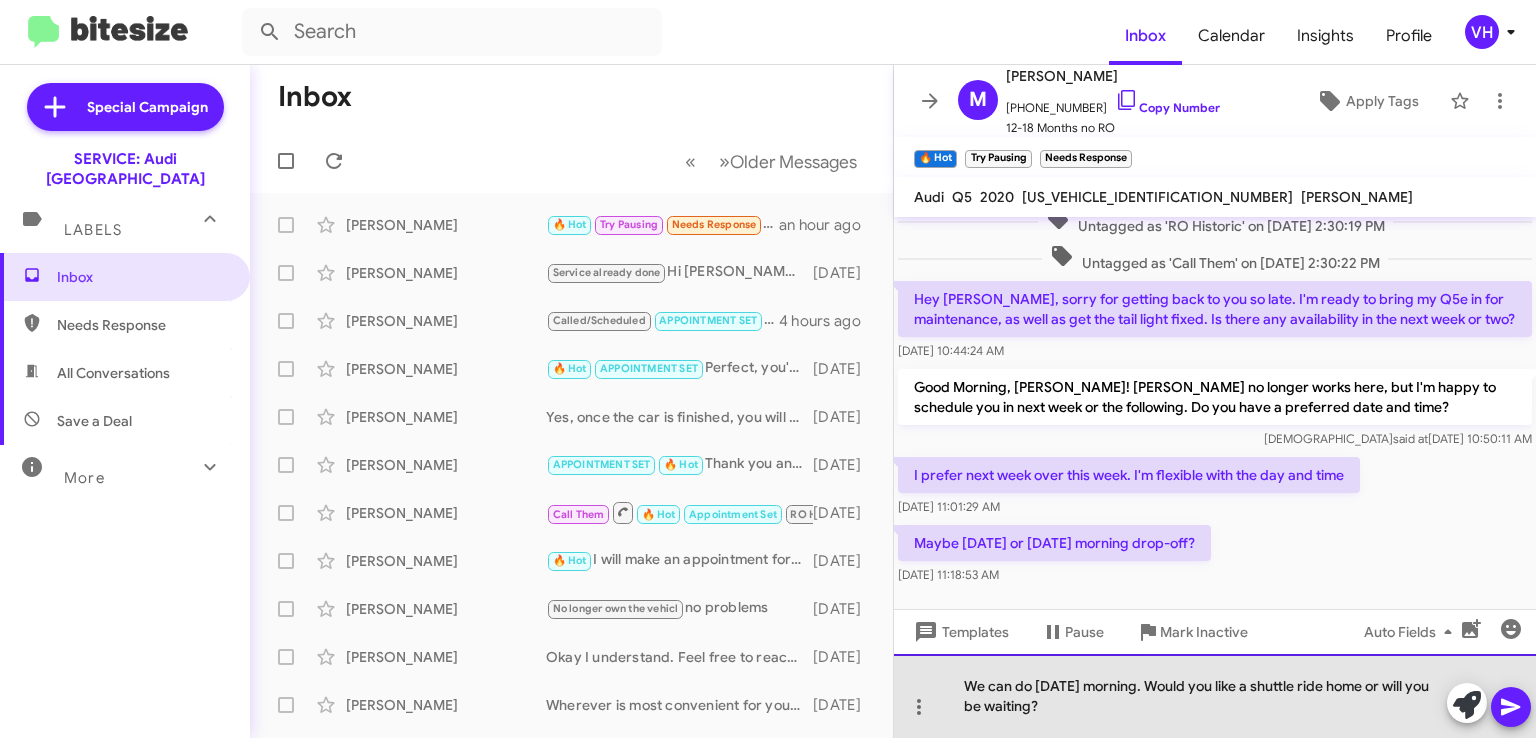 click on "We can do Tuesday morning. Would you like a shuttle ride home or will you be waiting?" 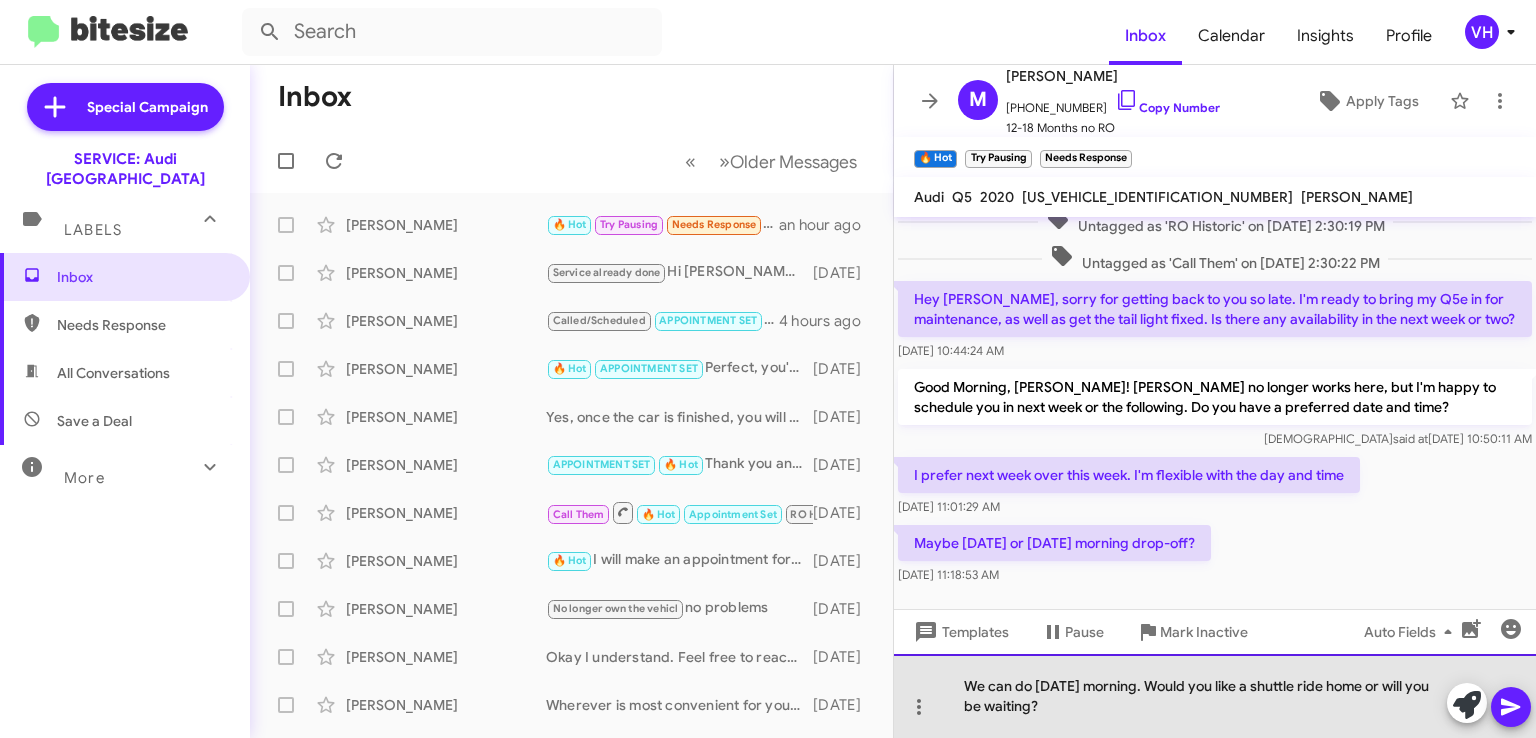 drag, startPoint x: 1301, startPoint y: 717, endPoint x: 1252, endPoint y: 679, distance: 62.008064 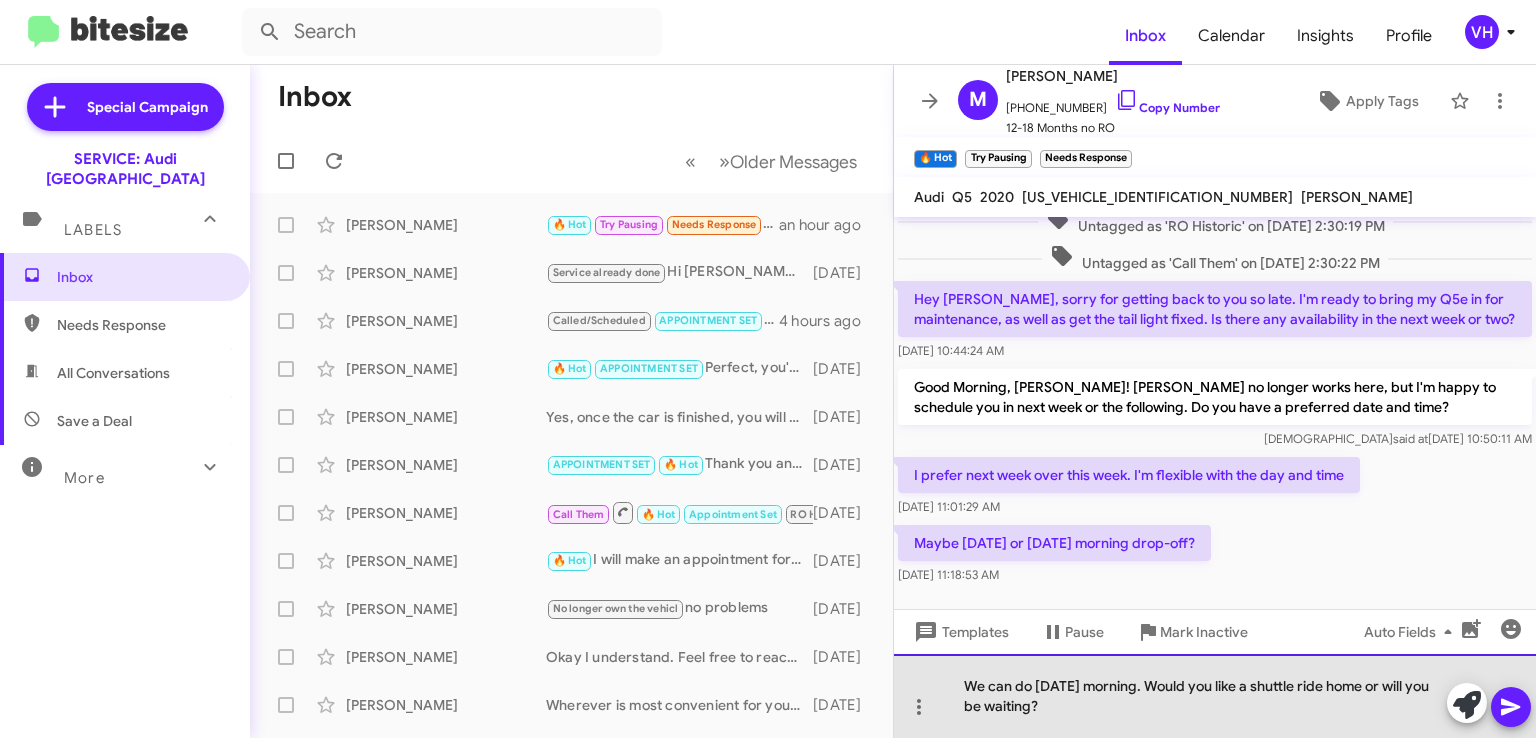 click on "We can do Tuesday morning. Would you like a shuttle ride home or will you be waiting?" 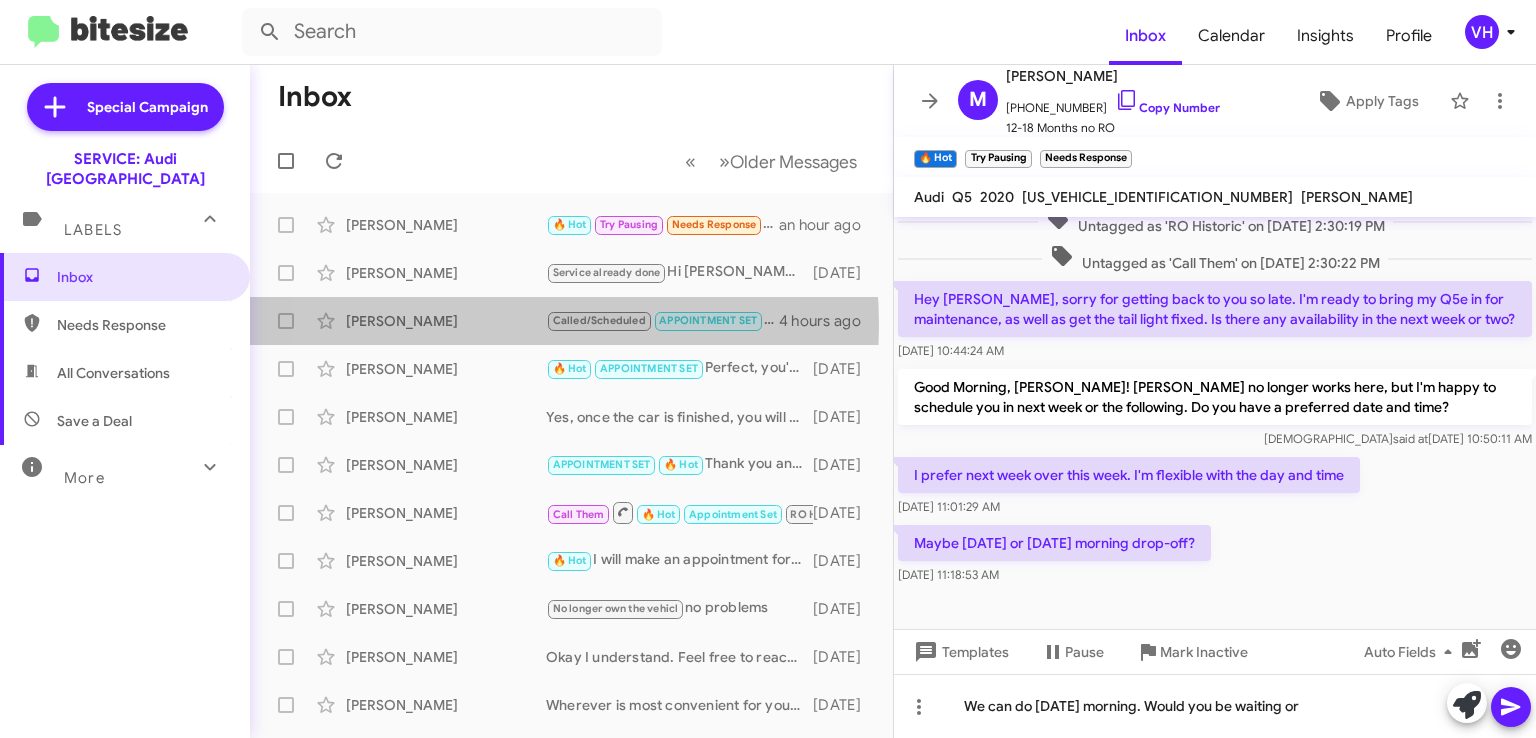 click on "[PERSON_NAME]" 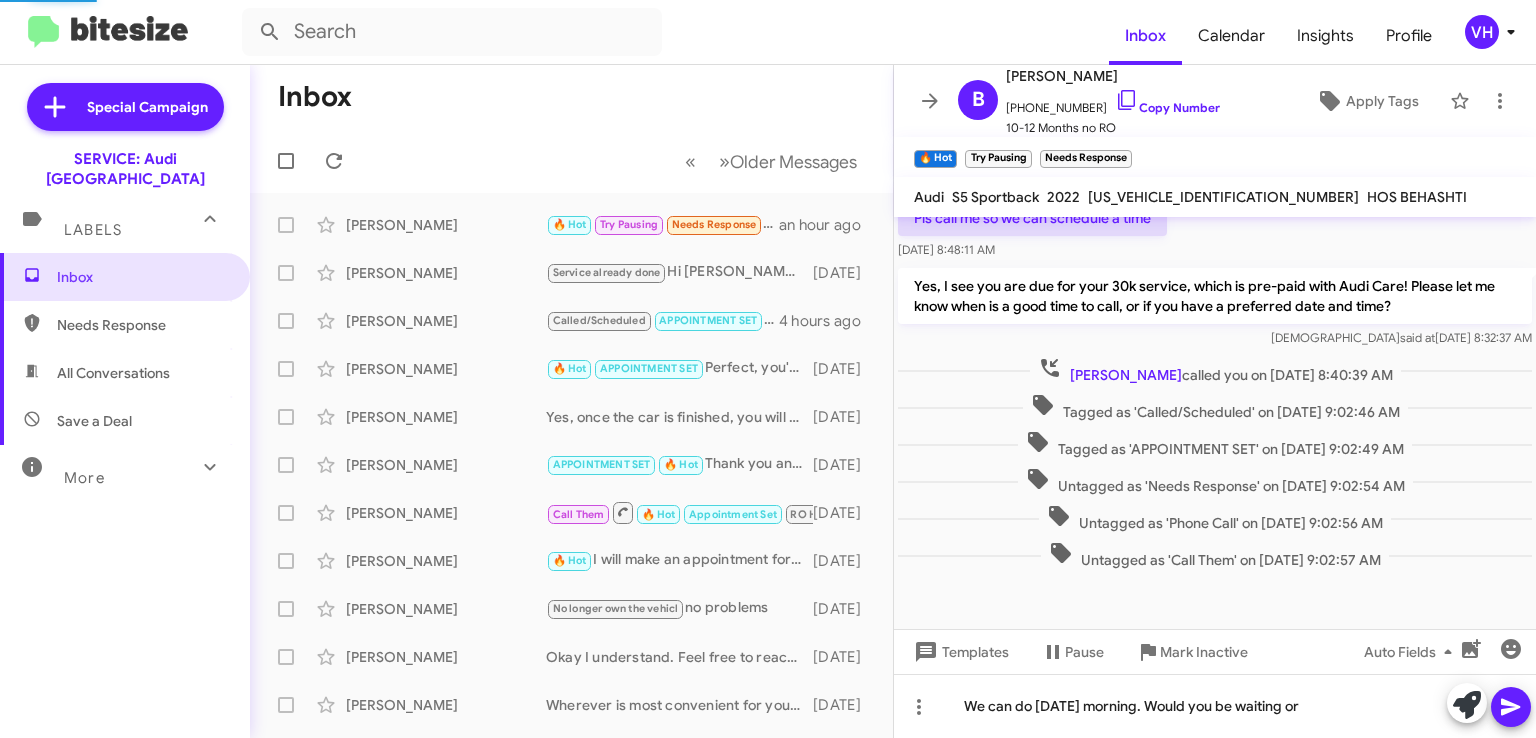 scroll, scrollTop: 308, scrollLeft: 0, axis: vertical 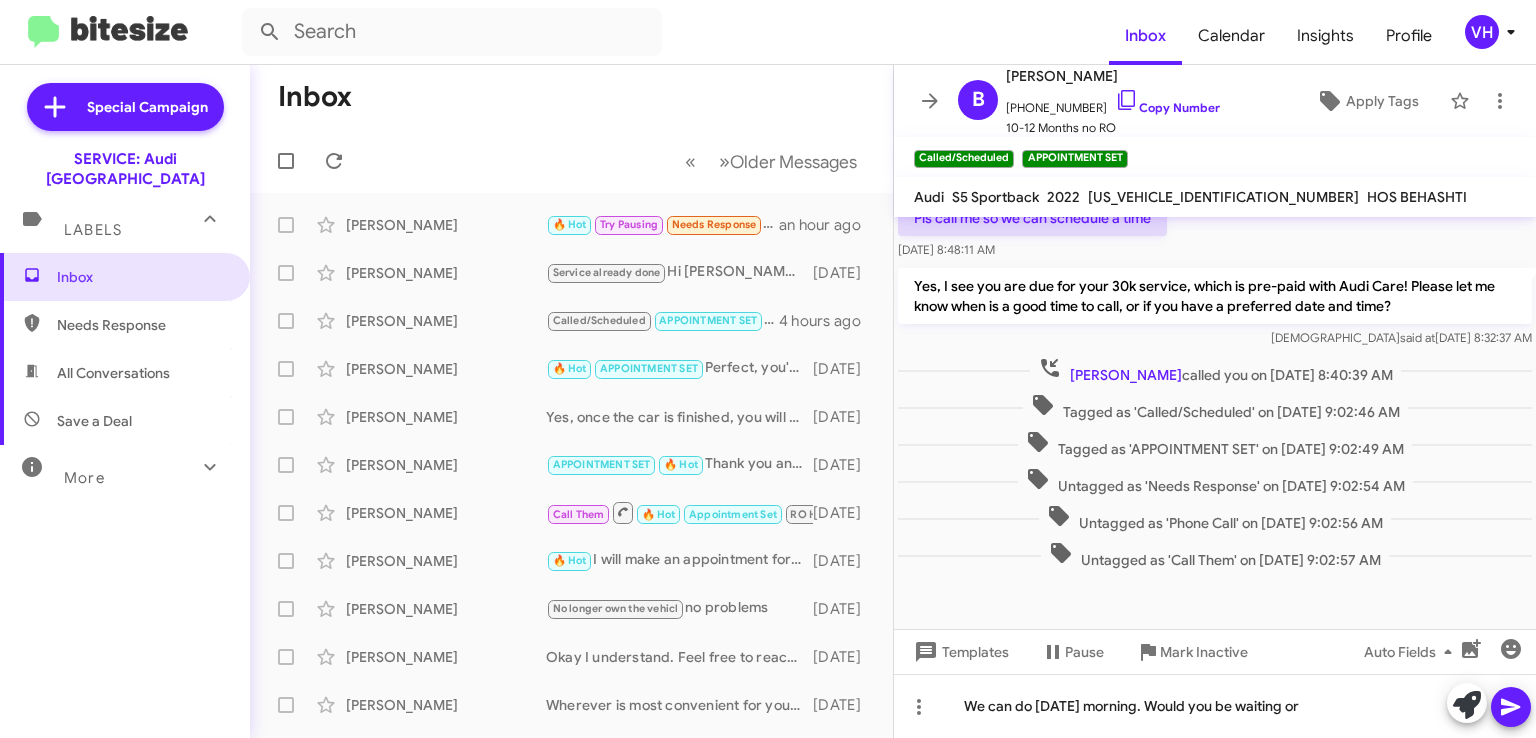 click on "[US_VEHICLE_IDENTIFICATION_NUMBER]" 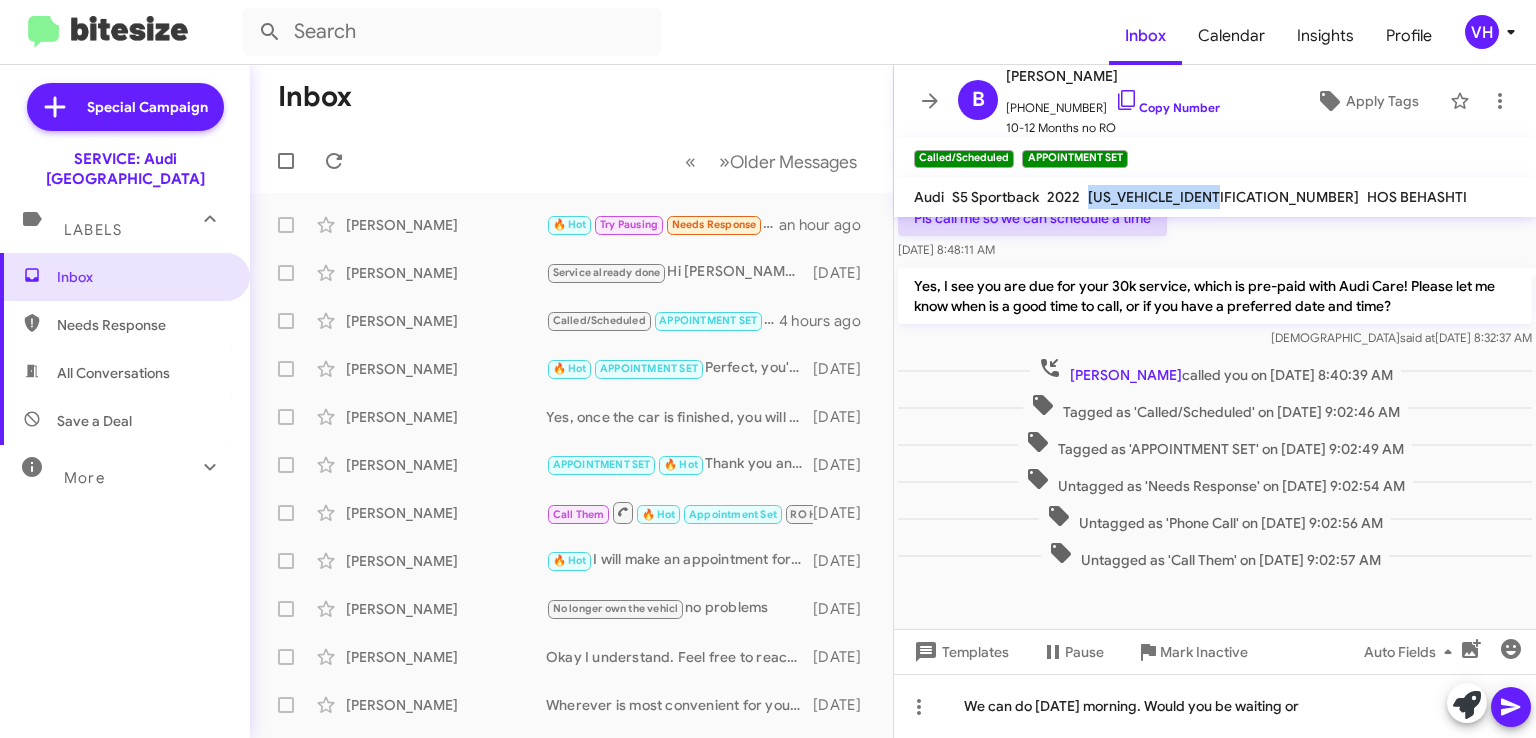 click on "[US_VEHICLE_IDENTIFICATION_NUMBER]" 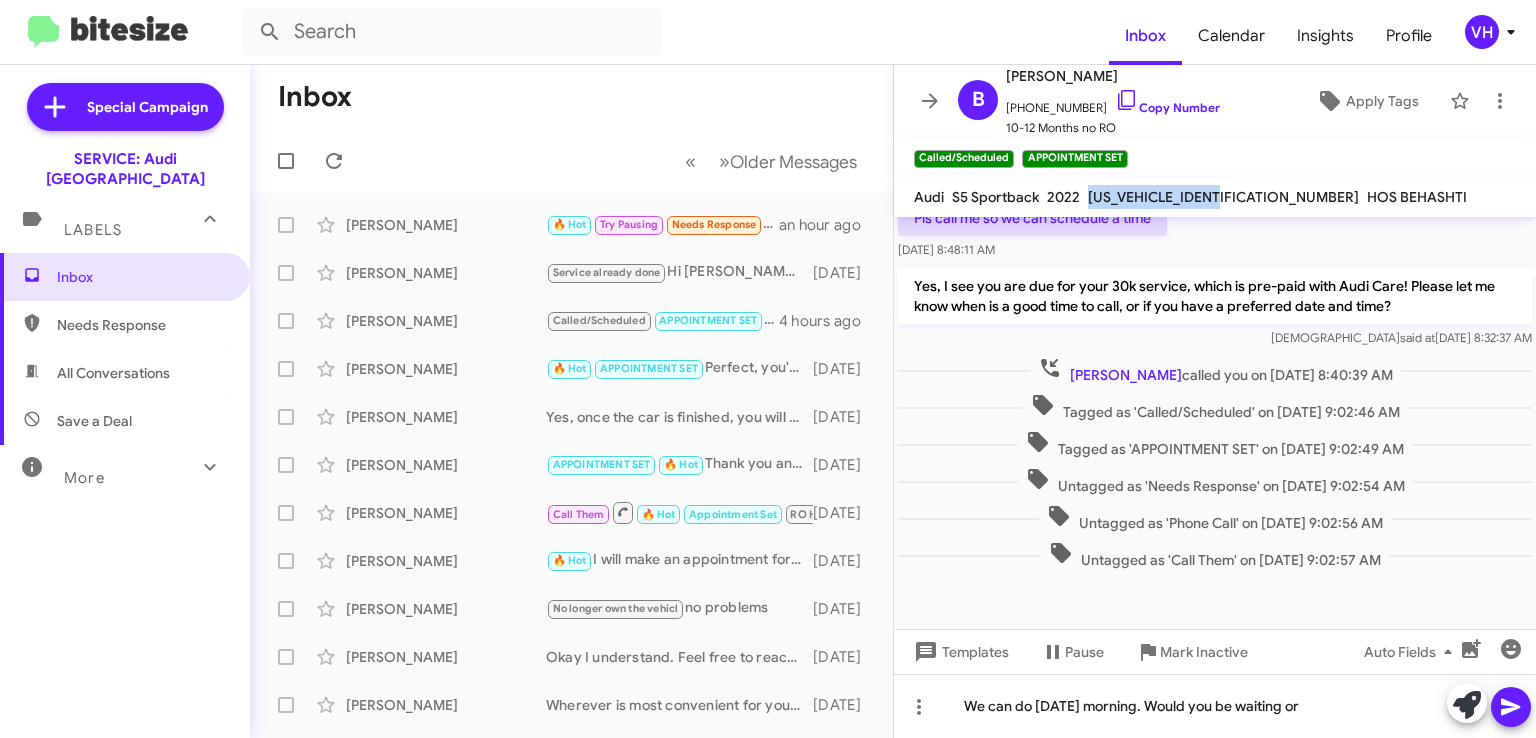 copy on "[US_VEHICLE_IDENTIFICATION_NUMBER]" 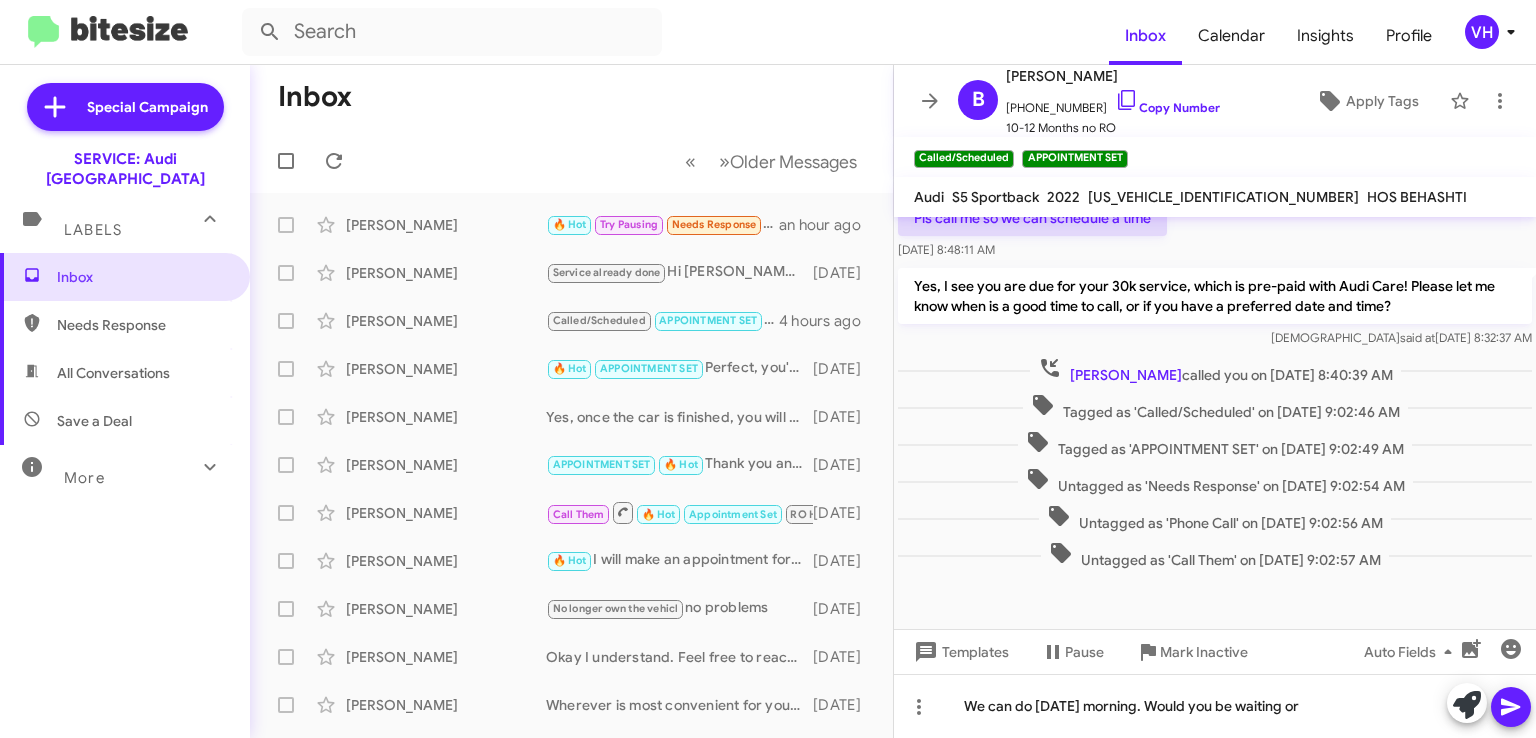 click on "[PERSON_NAME]" 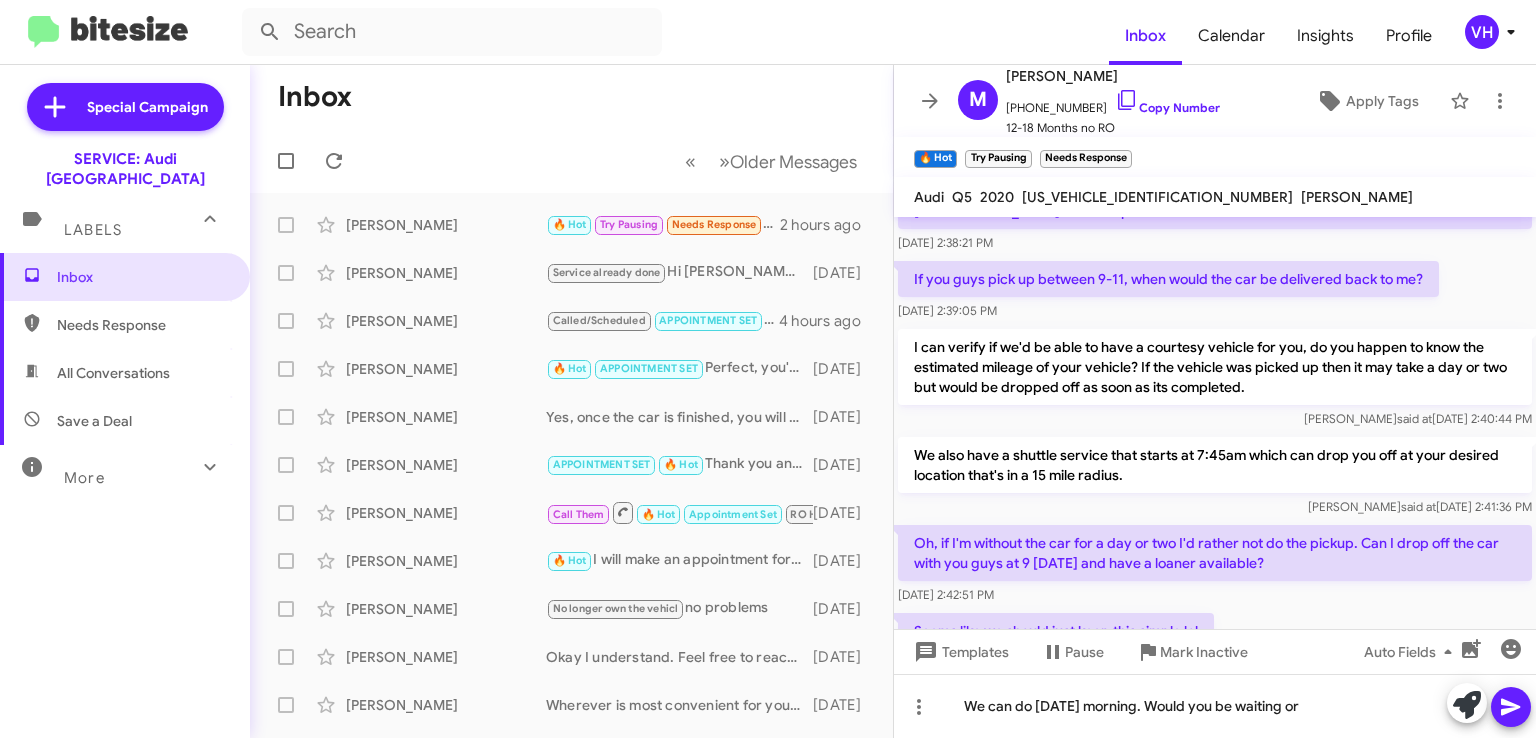 scroll, scrollTop: 500, scrollLeft: 0, axis: vertical 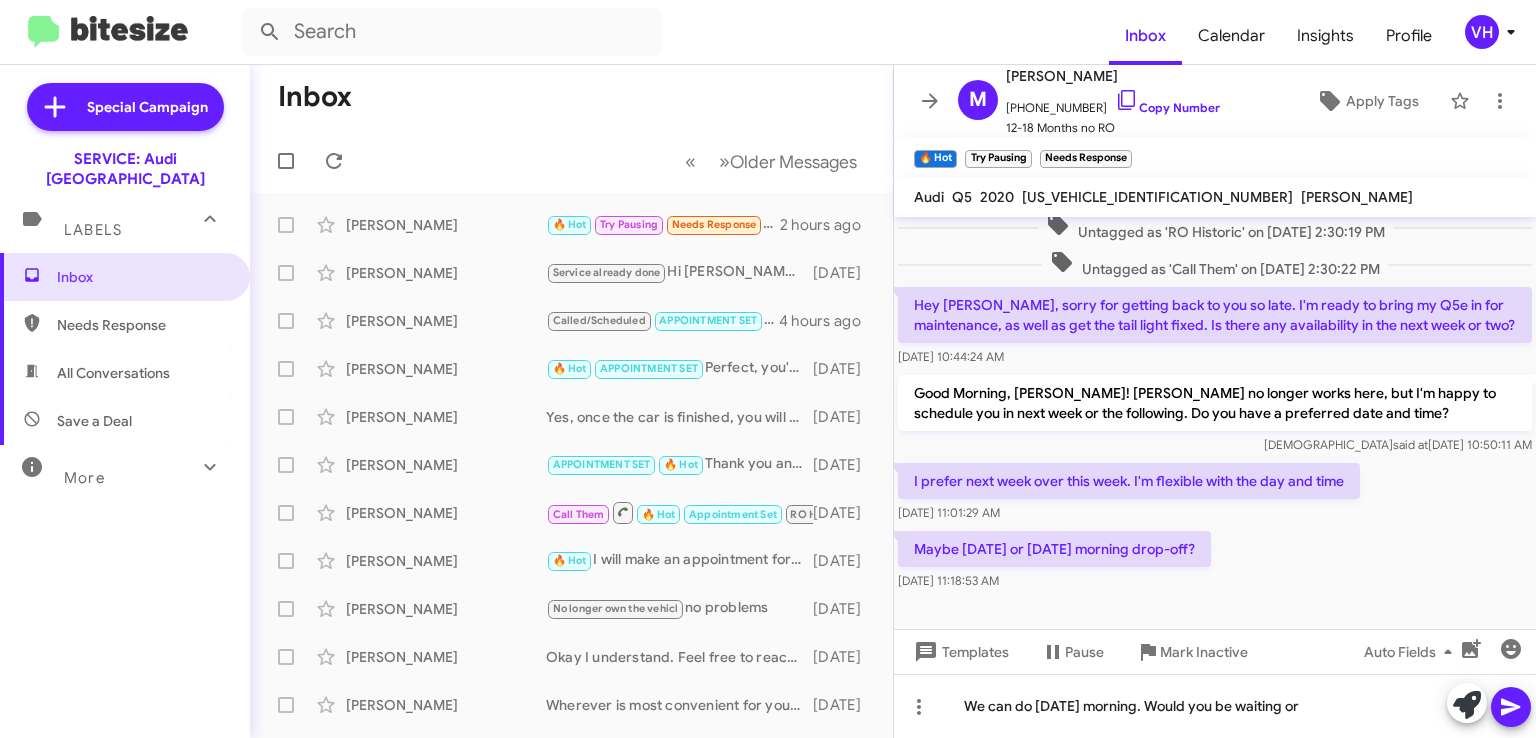 drag, startPoint x: 1075, startPoint y: 294, endPoint x: 1300, endPoint y: 563, distance: 350.6936 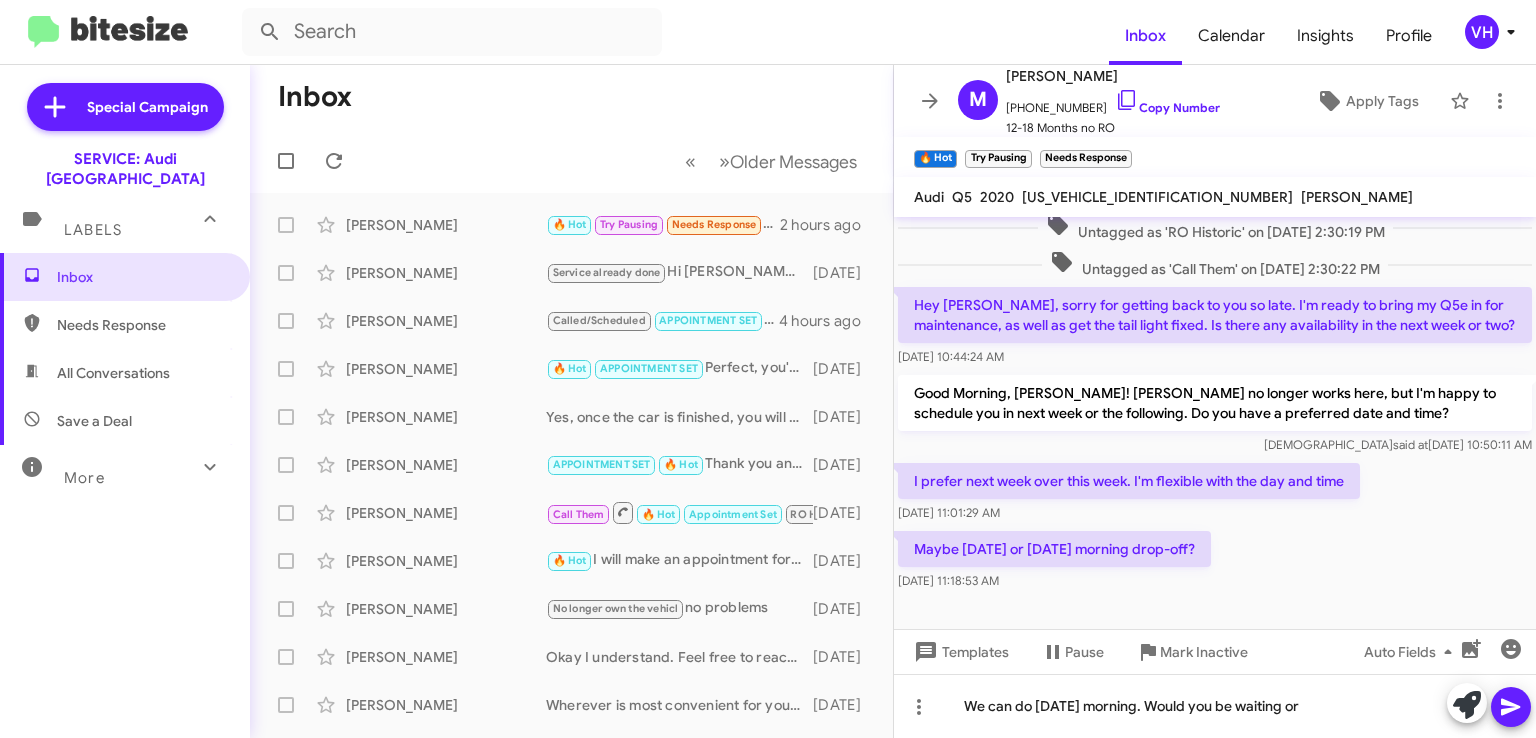 click on "Yes I did mean the 22nd, sorry    Apr 17, 2024, 1:40:39 PM  Oh you're fine! Is there a time on that Monday that you would prefer? Joseph   said at   Apr 17, 2024, 2:03:00 PM  As early as possible is best for me    Apr 17, 2024, 2:09:50 PM  The earliest that we generally have for scheduling is at 7:30am. Joseph   said at   Apr 17, 2024, 2:16:39 PM  I'll take 730 if that's not too early, otherwise 9AM is next best for me    Apr 17, 2024, 2:33:49 PM  7:30am would be perfectly fine if you would like to drop off the vehicle? If you'd like to utilize our concierge service in which we pick up your vehicle from you, that would take place between 9:00am and 11:00am. Joseph   said at   Apr 17, 2024, 2:37:14 PM  If I drop off at 730 will there be a loaner available for me?  I would need to go to work in Emeryville after drop off.    Apr 17, 2024, 2:38:21 PM  If you guys pick up between 9-11, when would the car be delivered back to me?    Apr 17, 2024, 2:39:05 PM  Joseph   said at   Apr 17, 2024, 2:40:44 PM  Joseph" 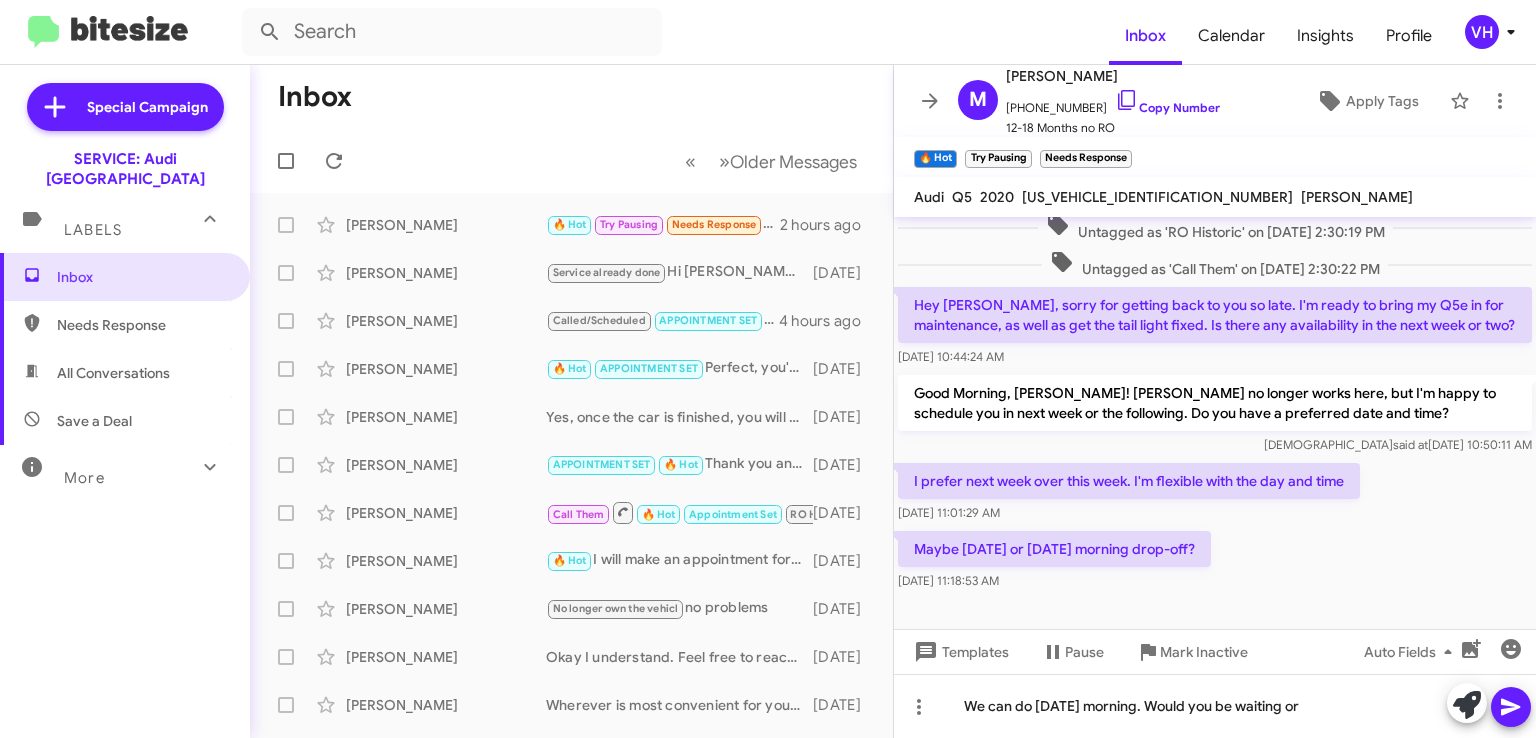 click on "Maybe next Monday or Tuesday morning drop-off?    Jul 28, 2025, 11:18:53 AM" 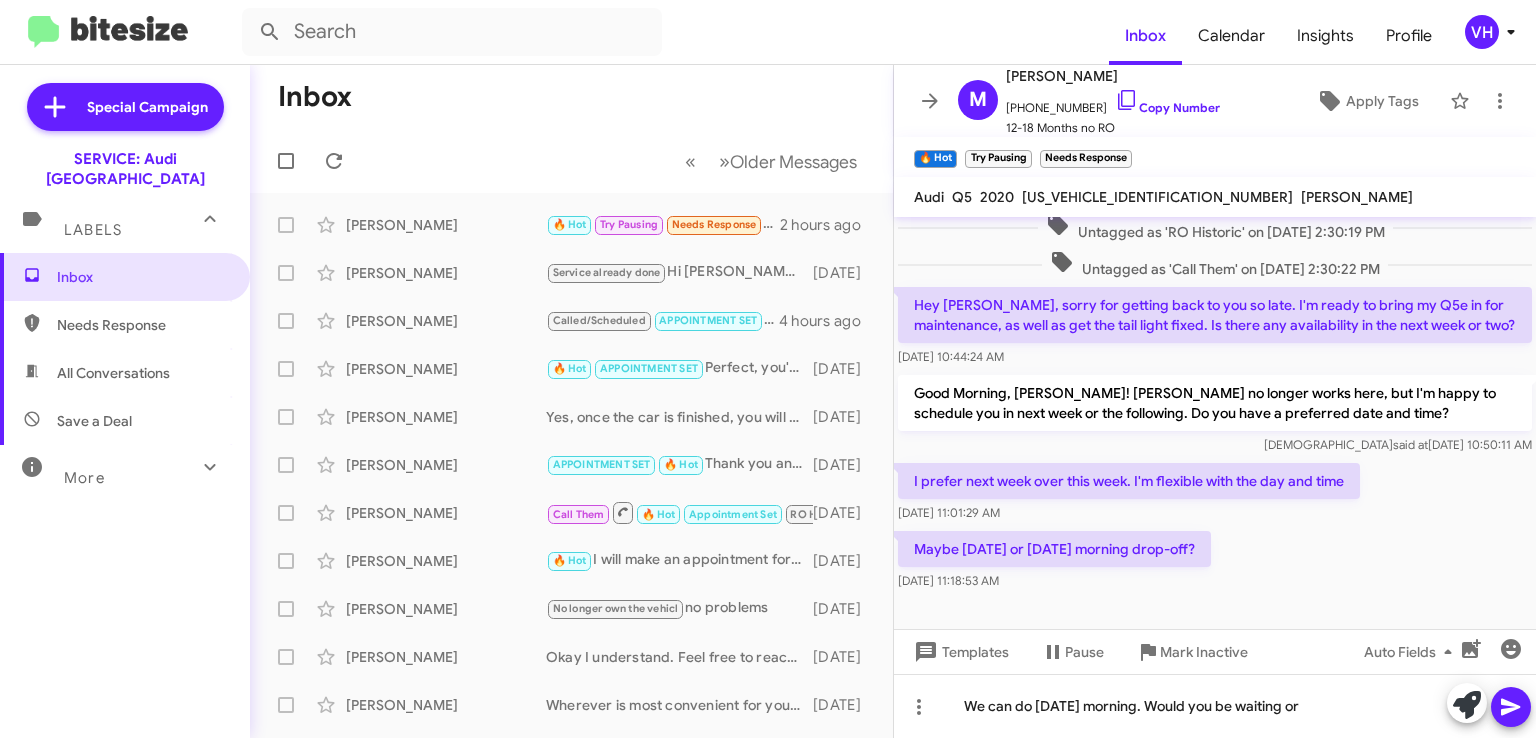 click on "WA1E2AFY8L2037254" 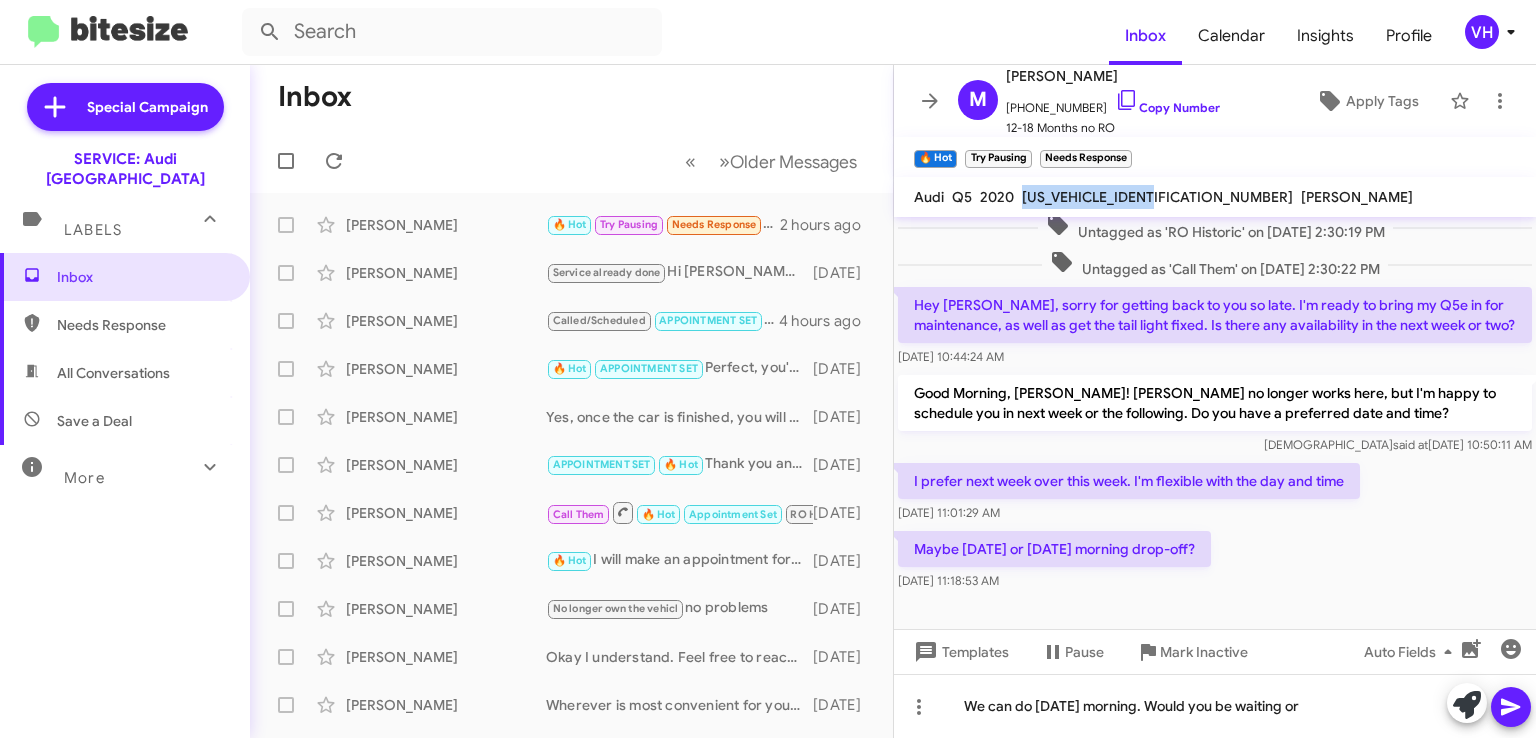 click on "WA1E2AFY8L2037254" 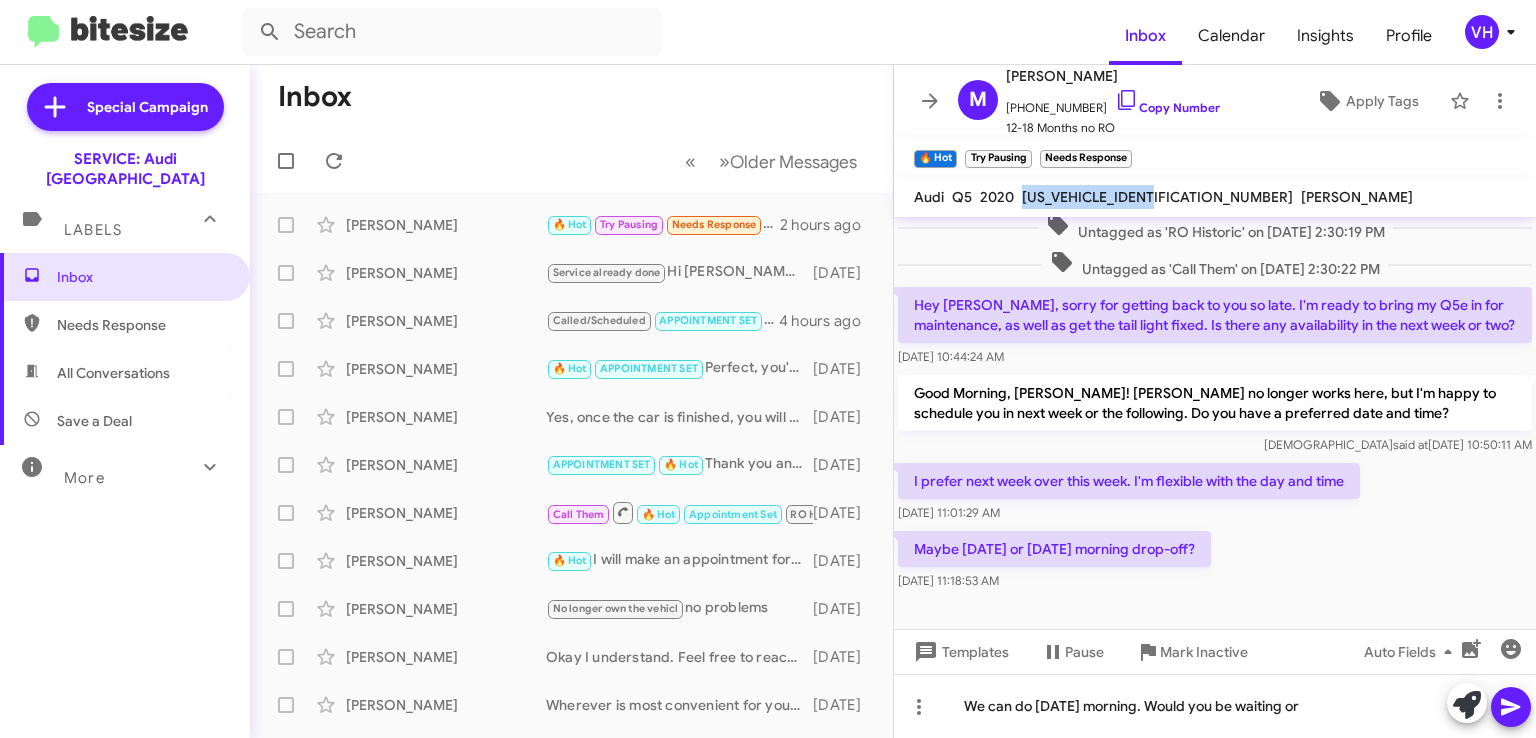 copy on "WA1E2AFY8L2037254" 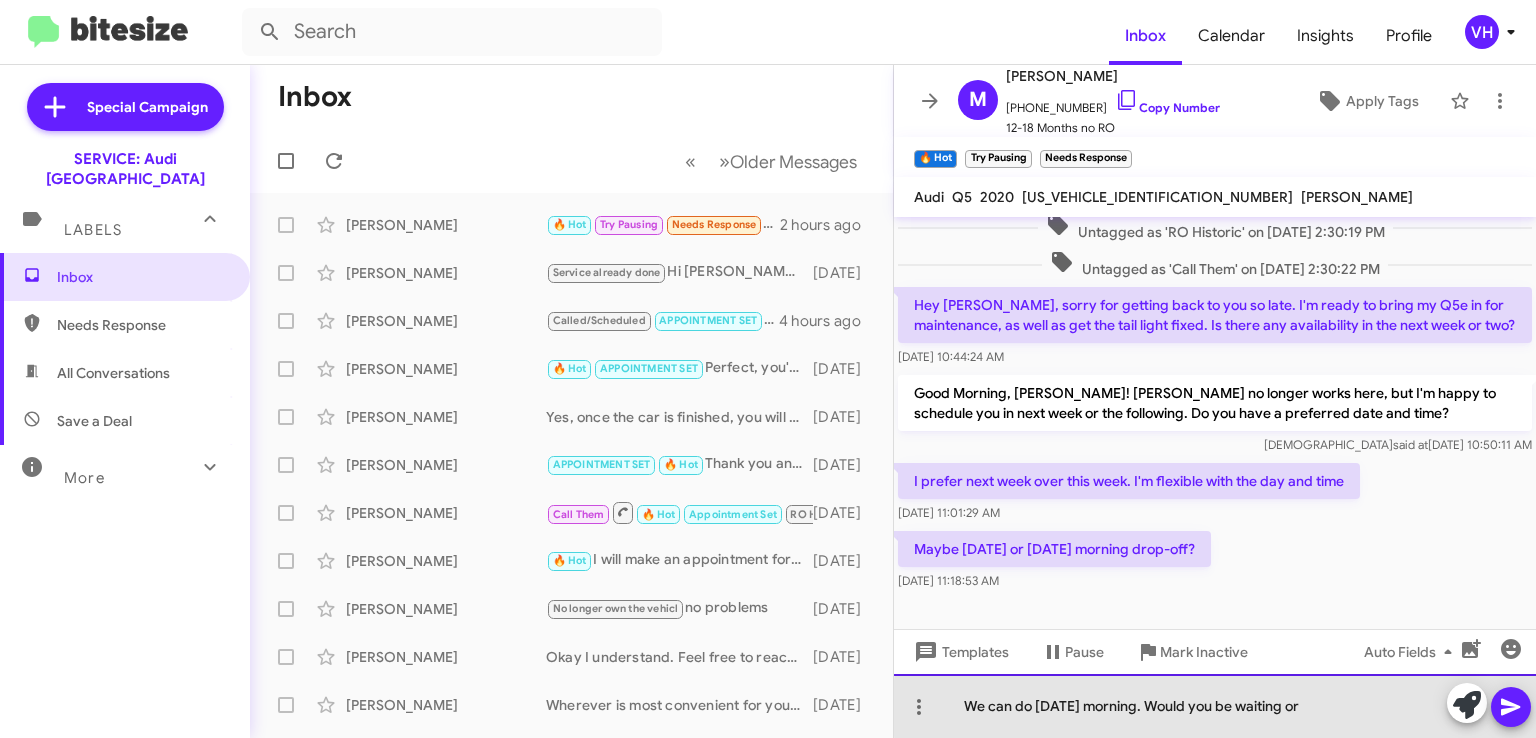 click on "We can do Tuesday morning. Would you be waiting or" 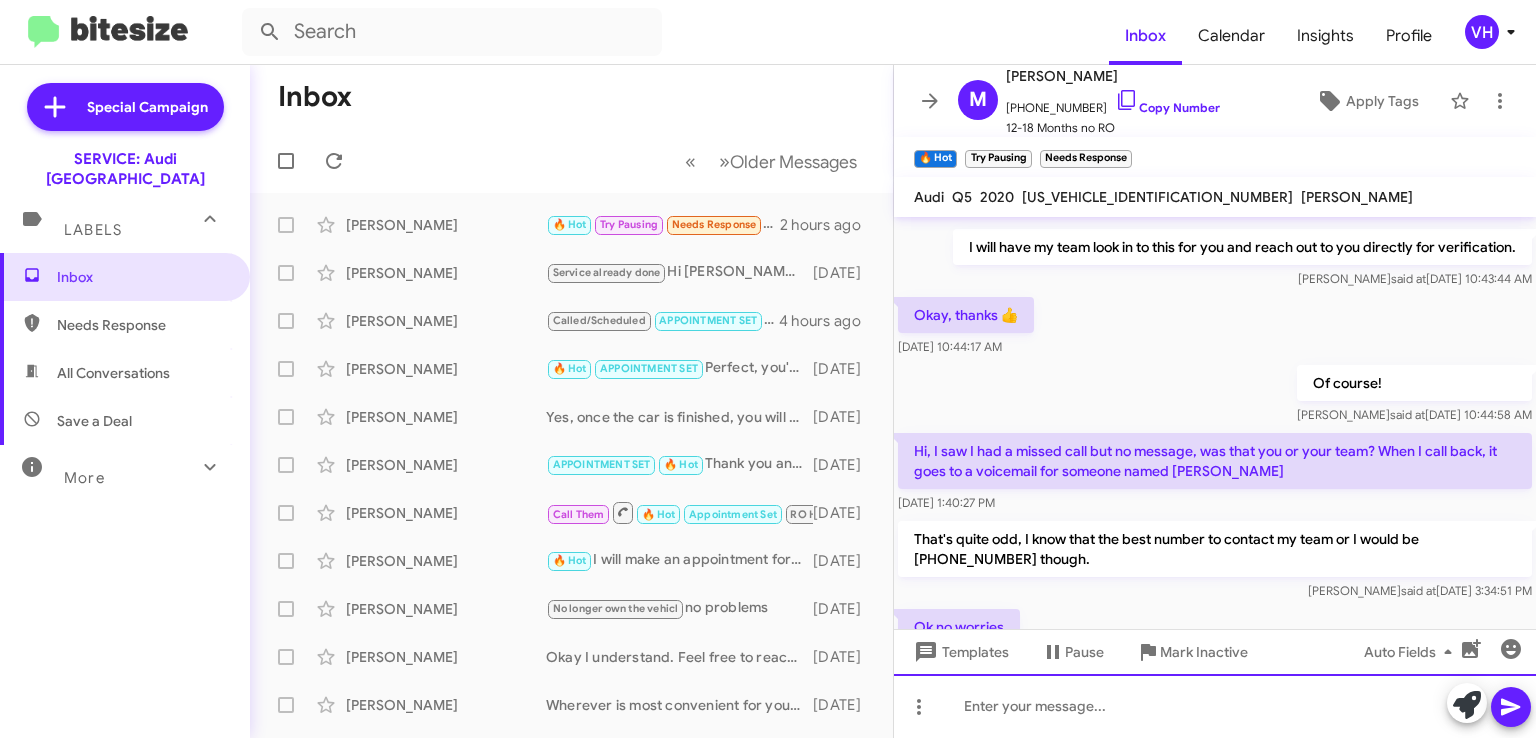 scroll, scrollTop: 1100, scrollLeft: 0, axis: vertical 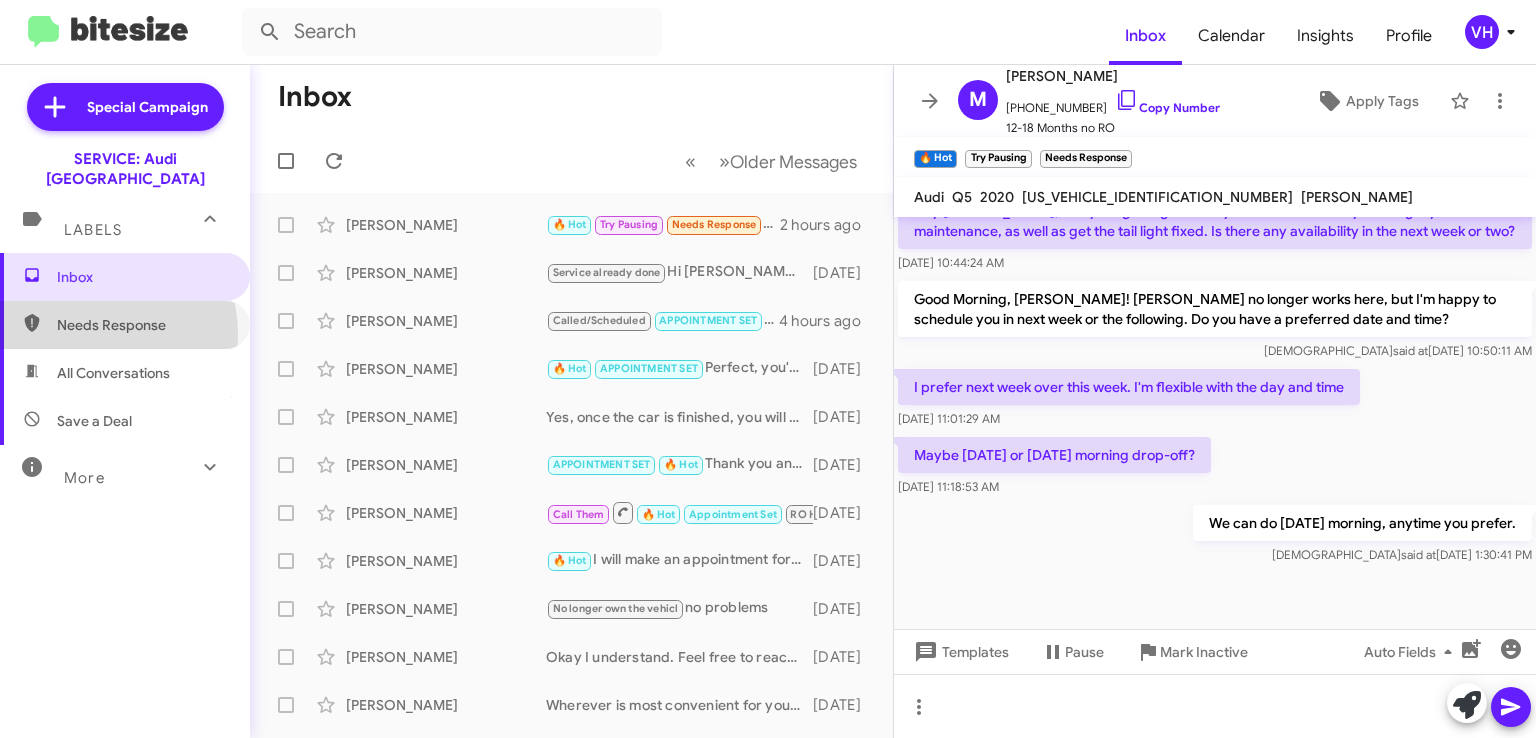 click on "Needs Response" at bounding box center [142, 325] 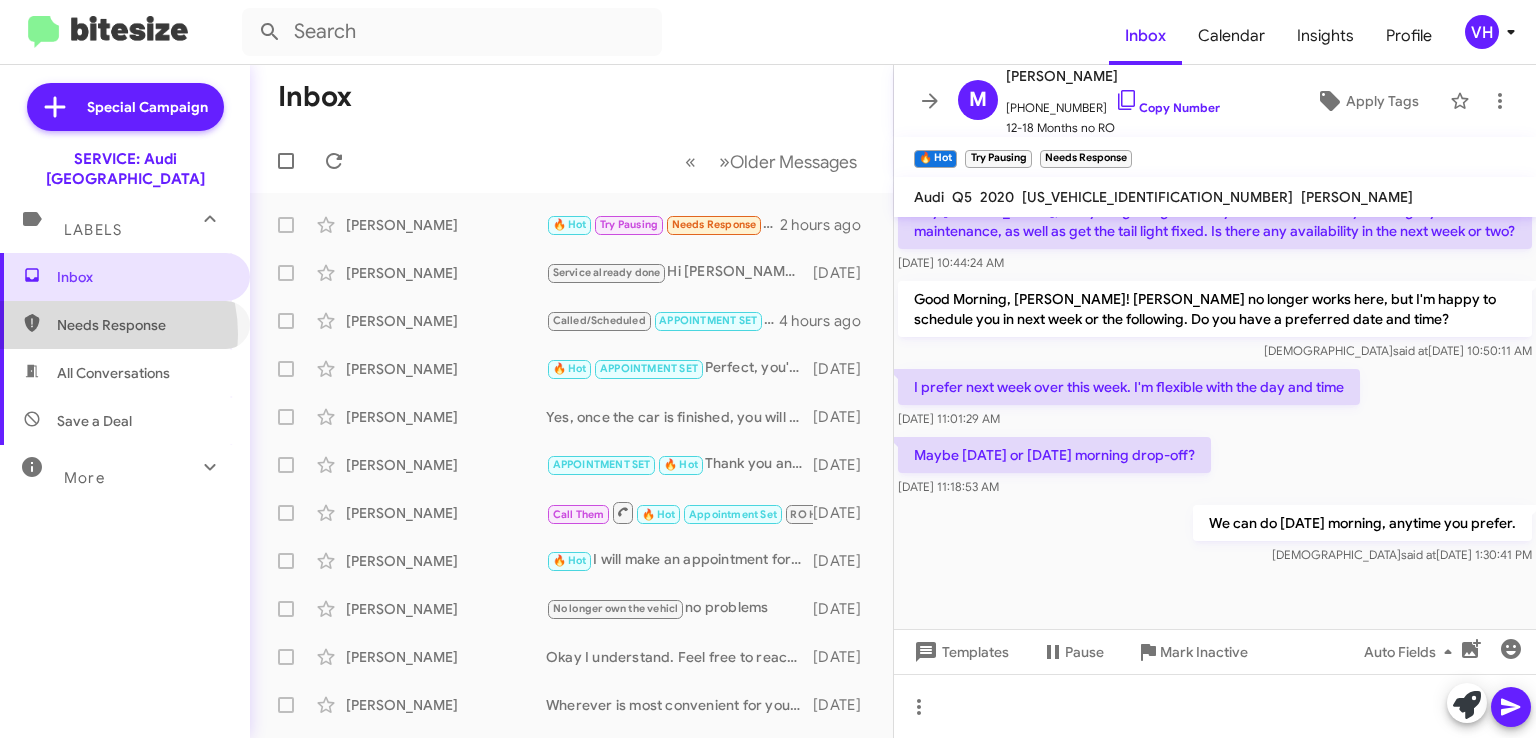type on "in:needs-response" 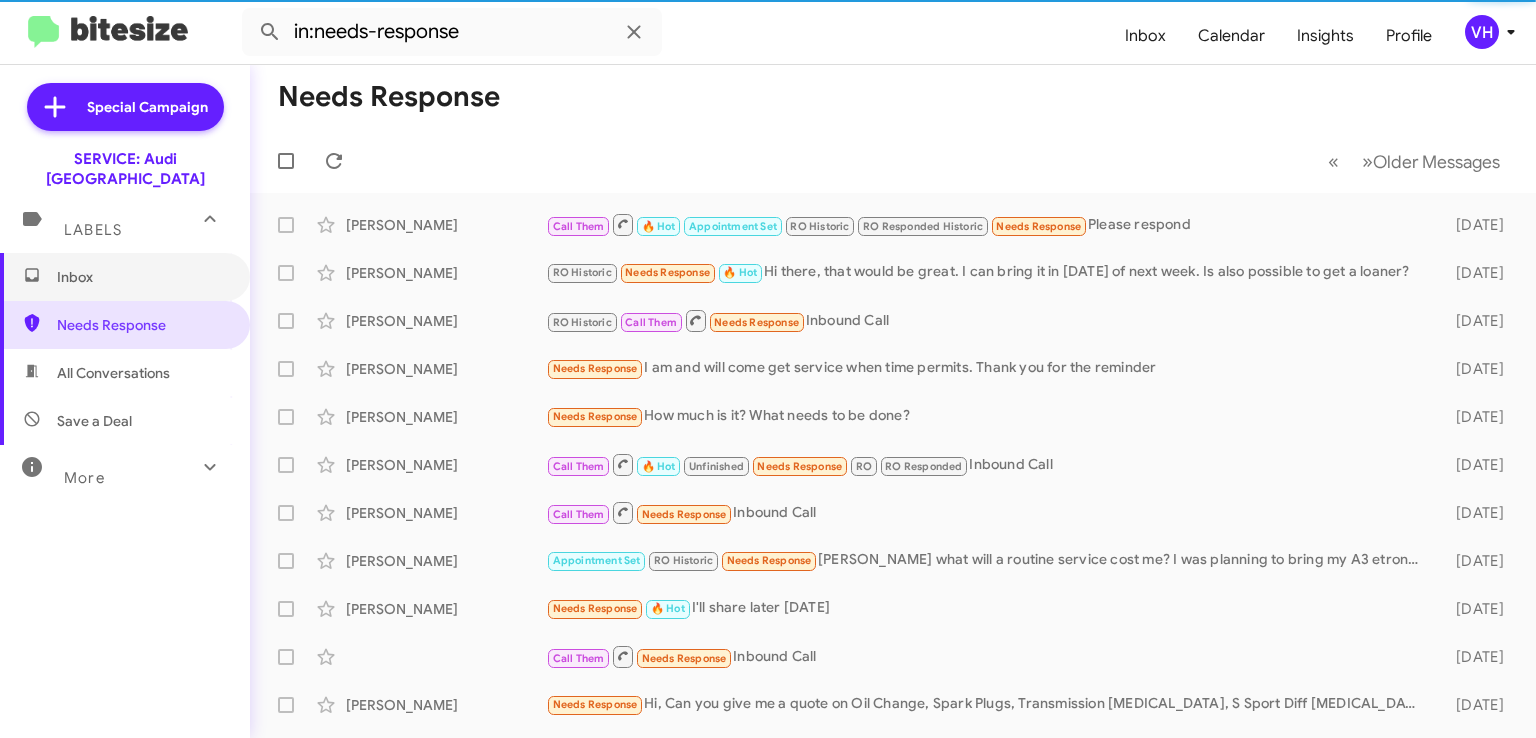 click on "Inbox" at bounding box center [142, 277] 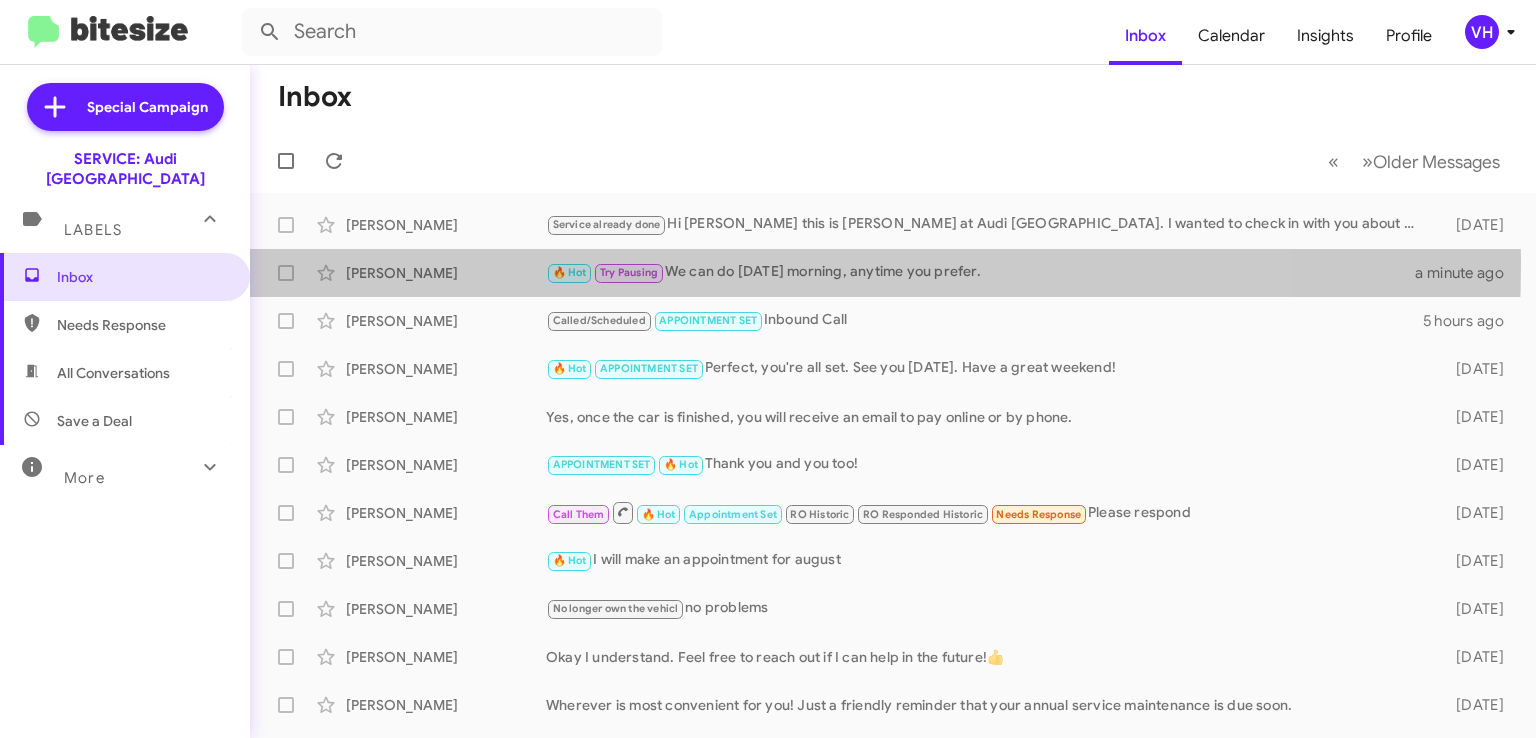 click on "Max Braunstein  🔥 Hot   Try Pausing   We can do Tuesday morning, anytime you prefer.   a minute ago" 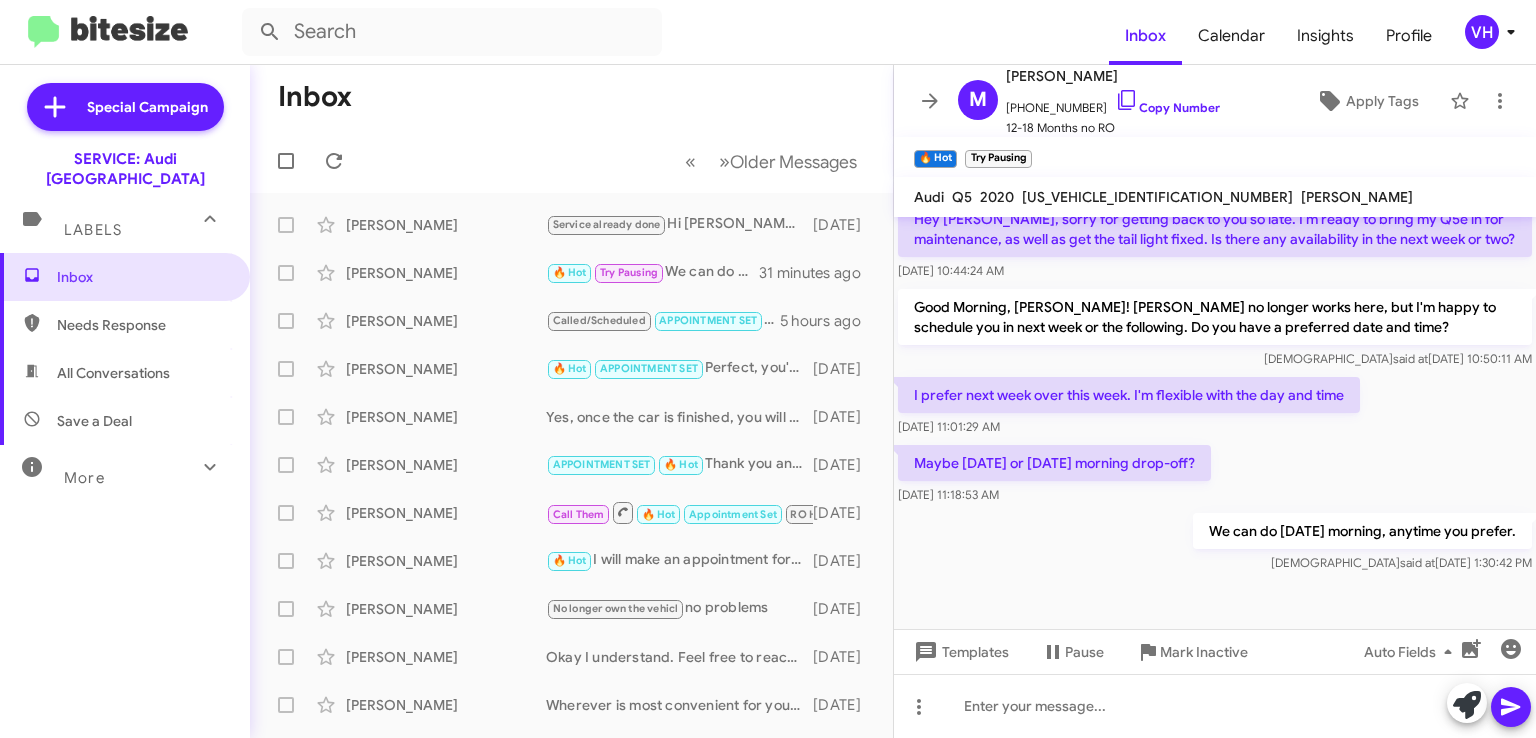 scroll, scrollTop: 1116, scrollLeft: 0, axis: vertical 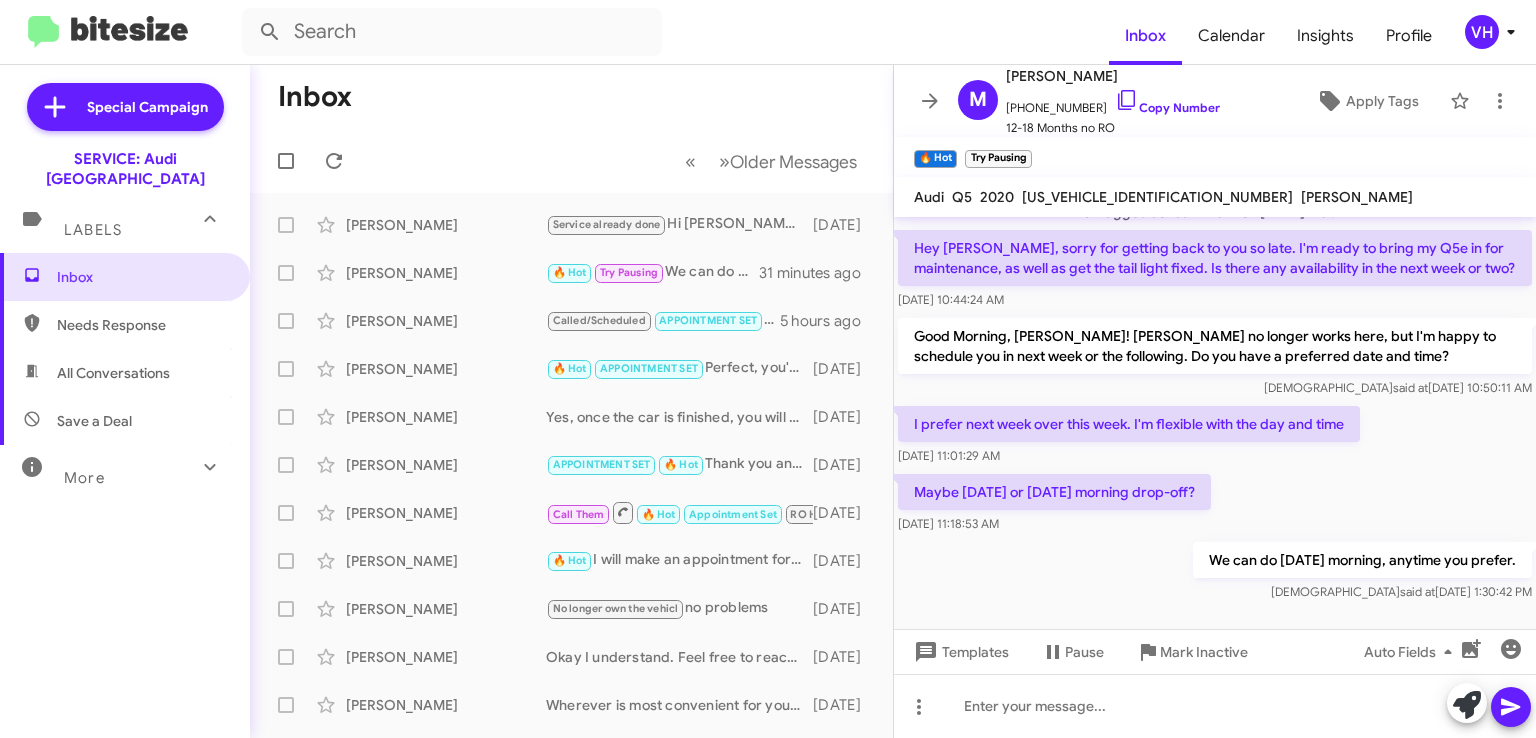click on "[PERSON_NAME]" 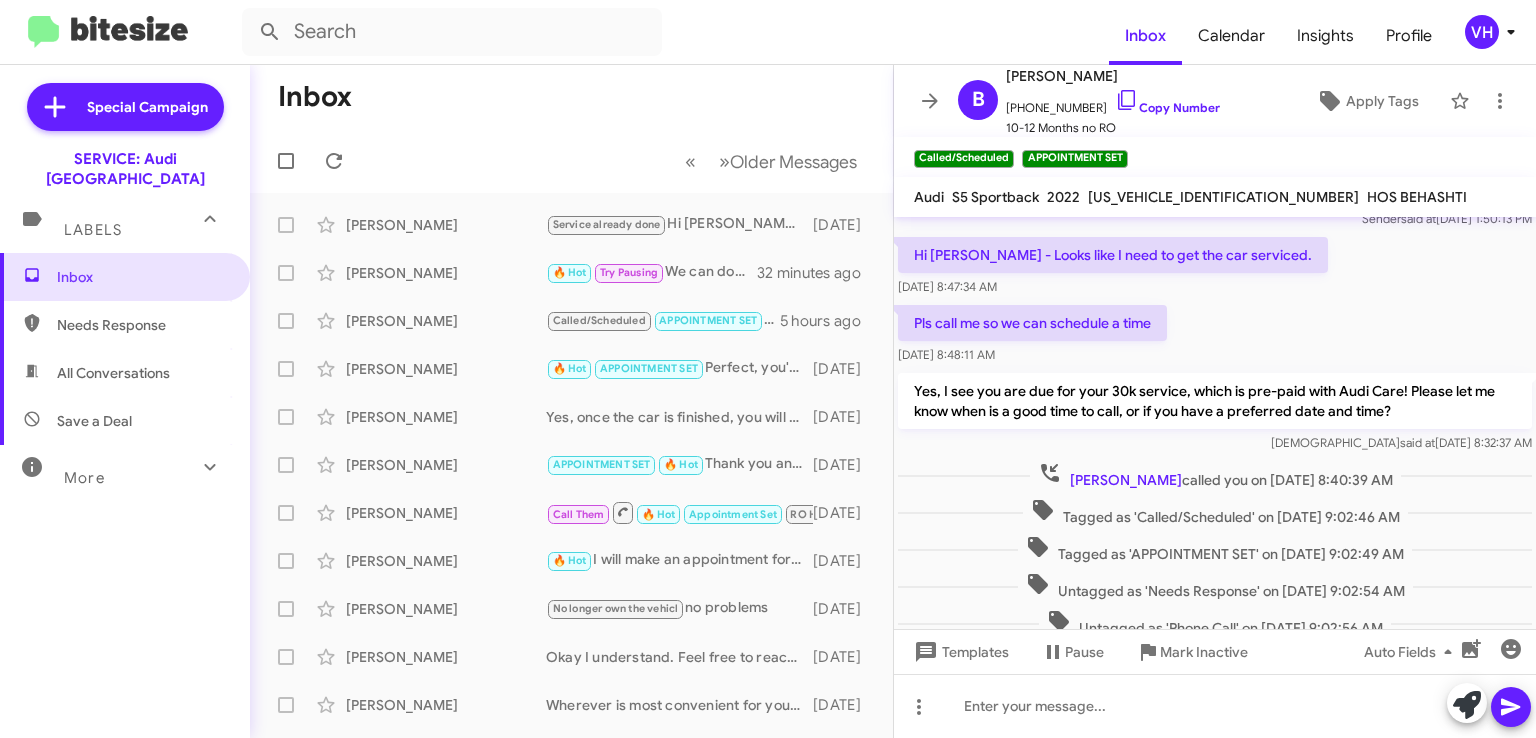 scroll, scrollTop: 308, scrollLeft: 0, axis: vertical 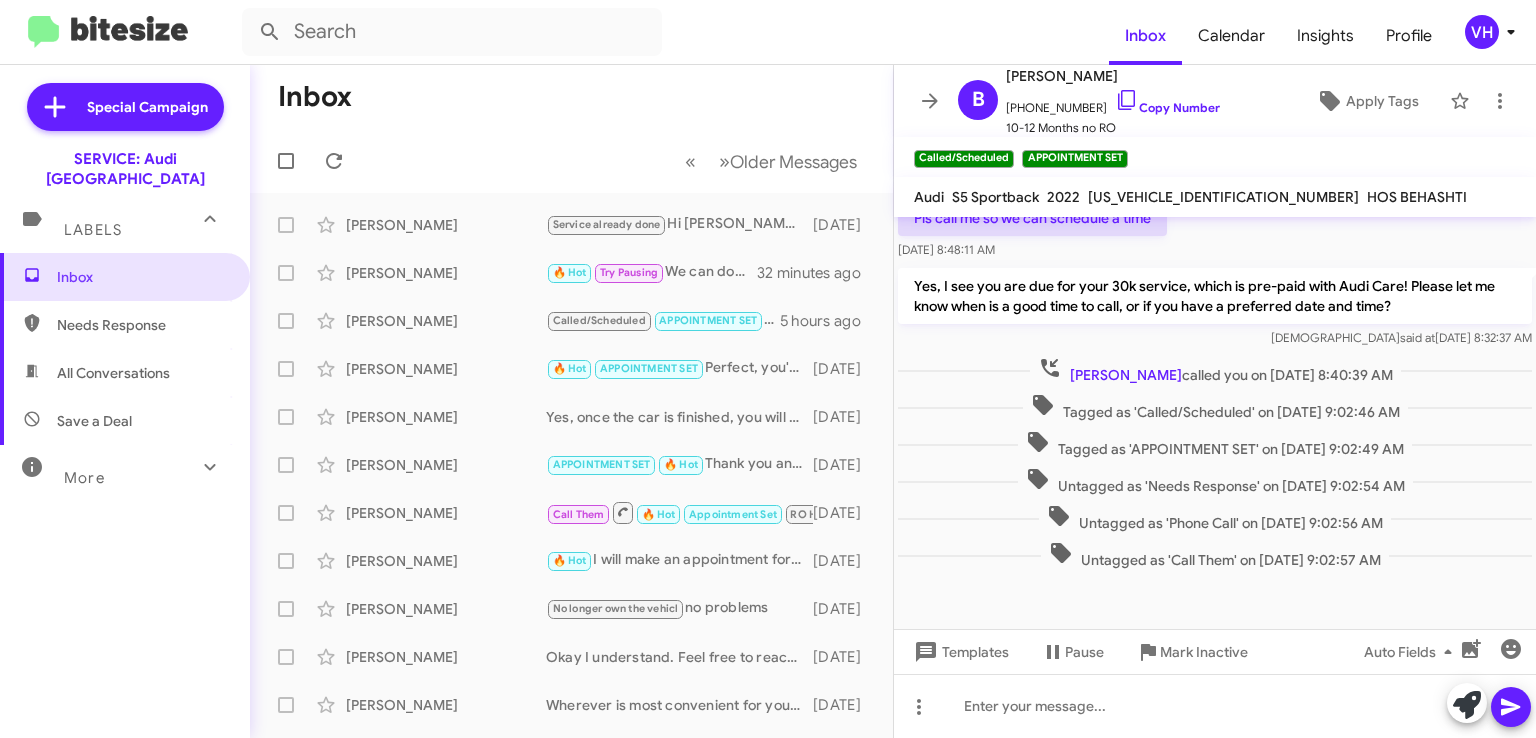 click on "[US_VEHICLE_IDENTIFICATION_NUMBER]" 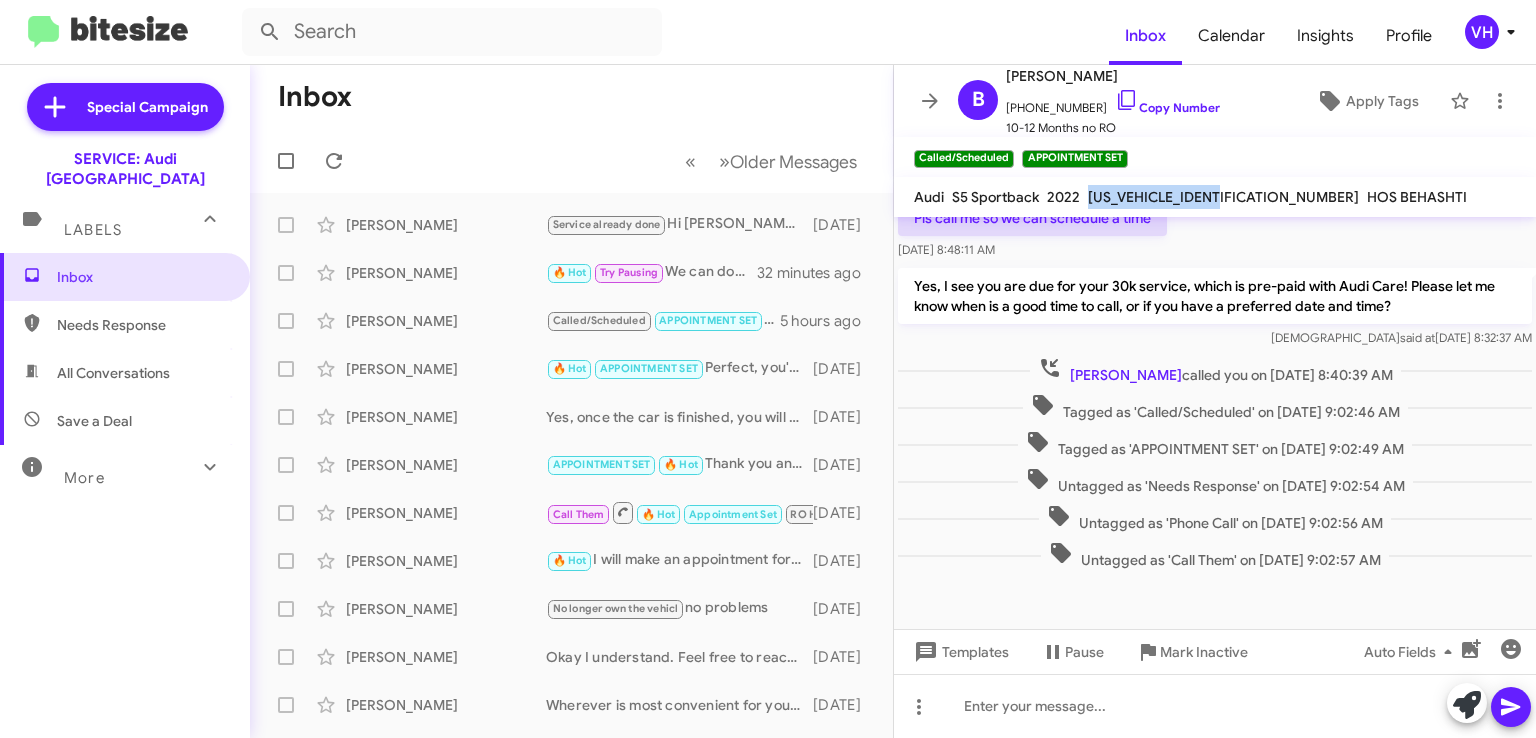 click on "[US_VEHICLE_IDENTIFICATION_NUMBER]" 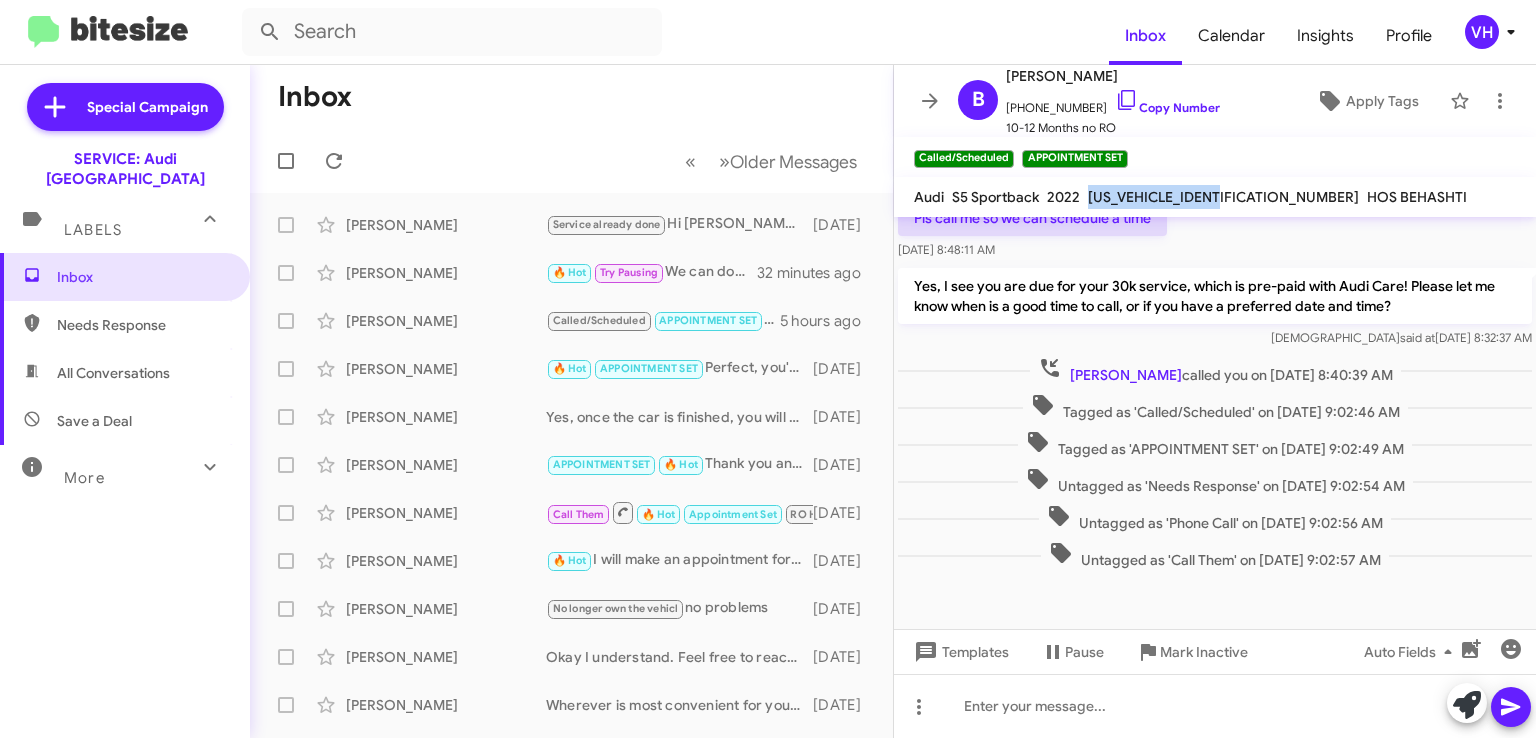 copy on "[US_VEHICLE_IDENTIFICATION_NUMBER]" 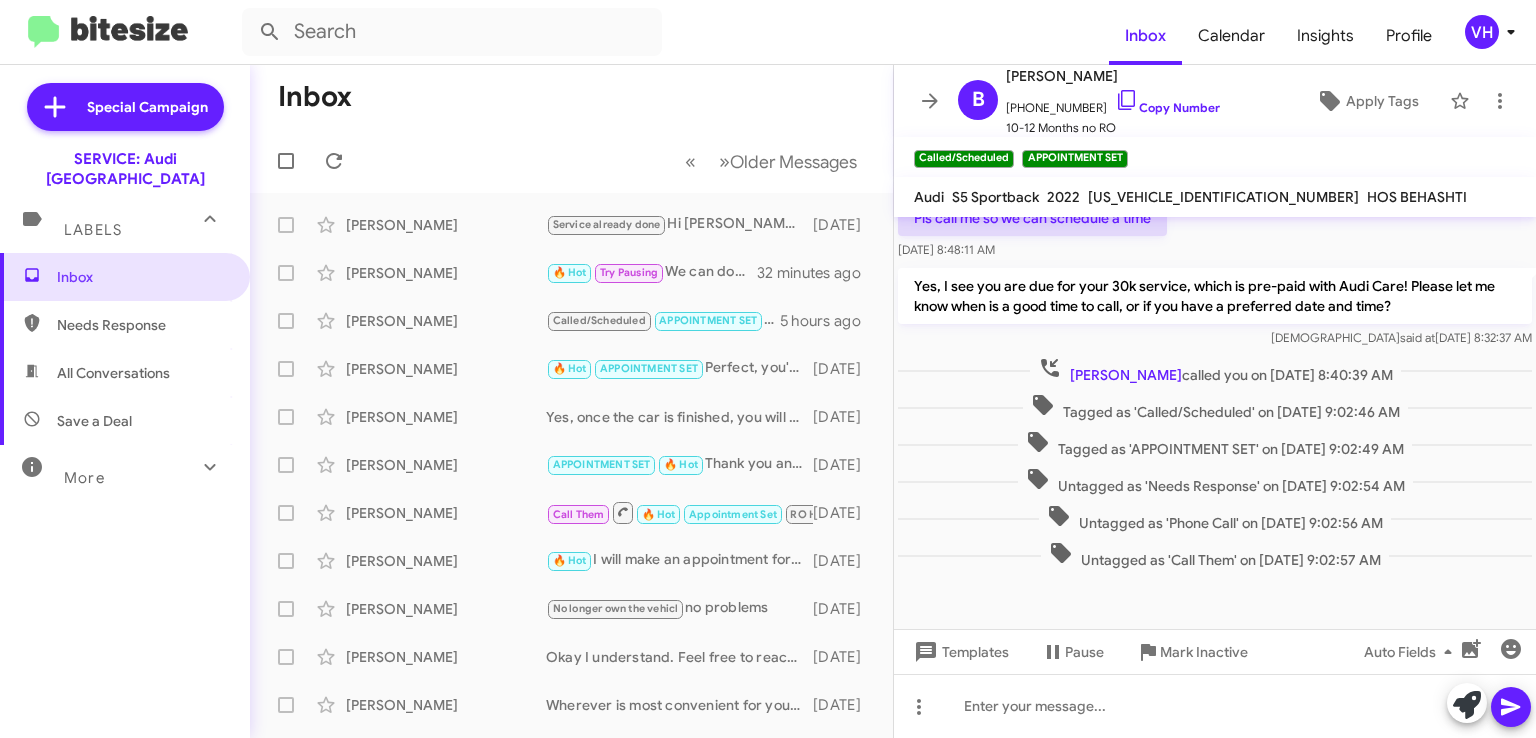click on "Yes, I see you are due for your 30k service, which is pre-paid with Audi Care! Please let me know when is a good time to call, or if you have a preferred date and time?" 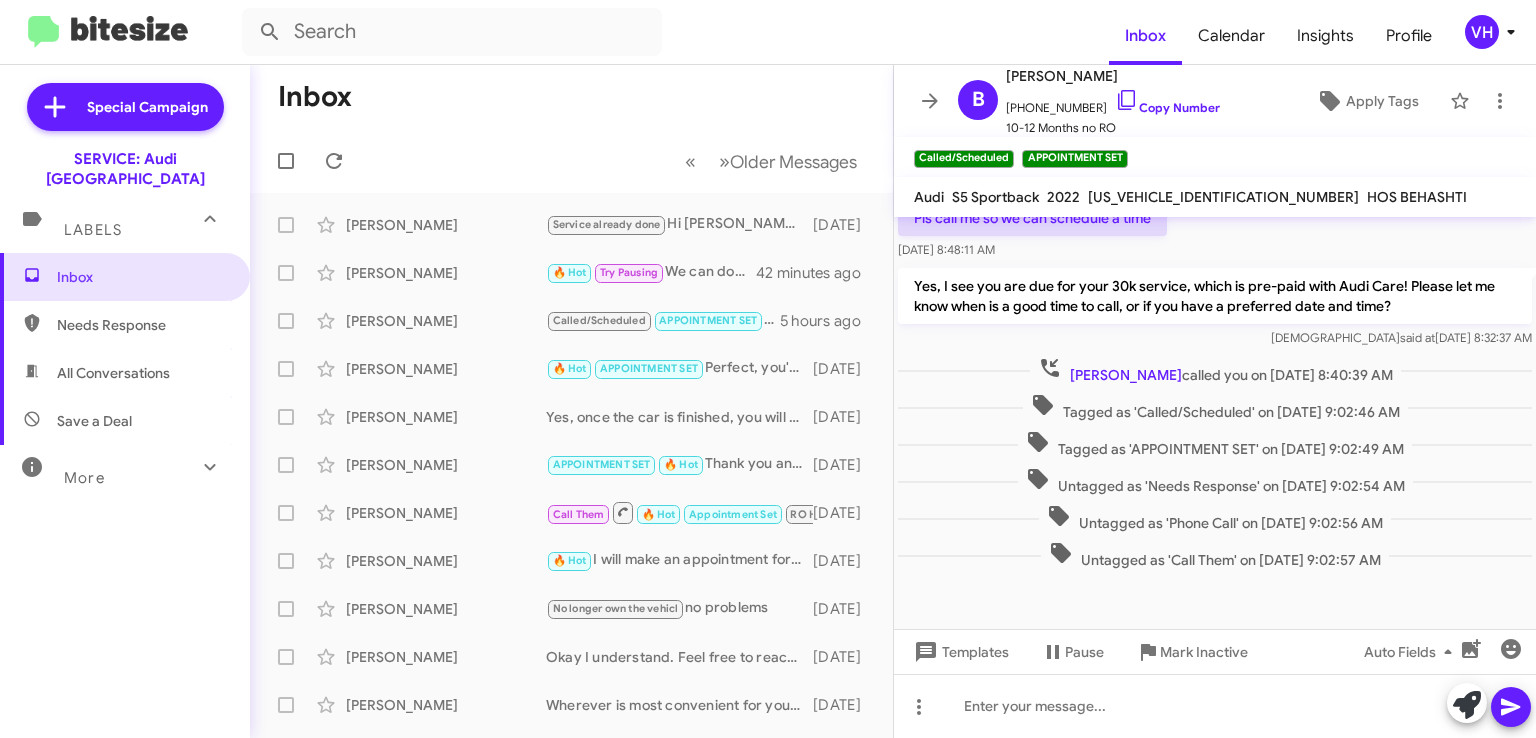 click on "Labels" at bounding box center [105, 221] 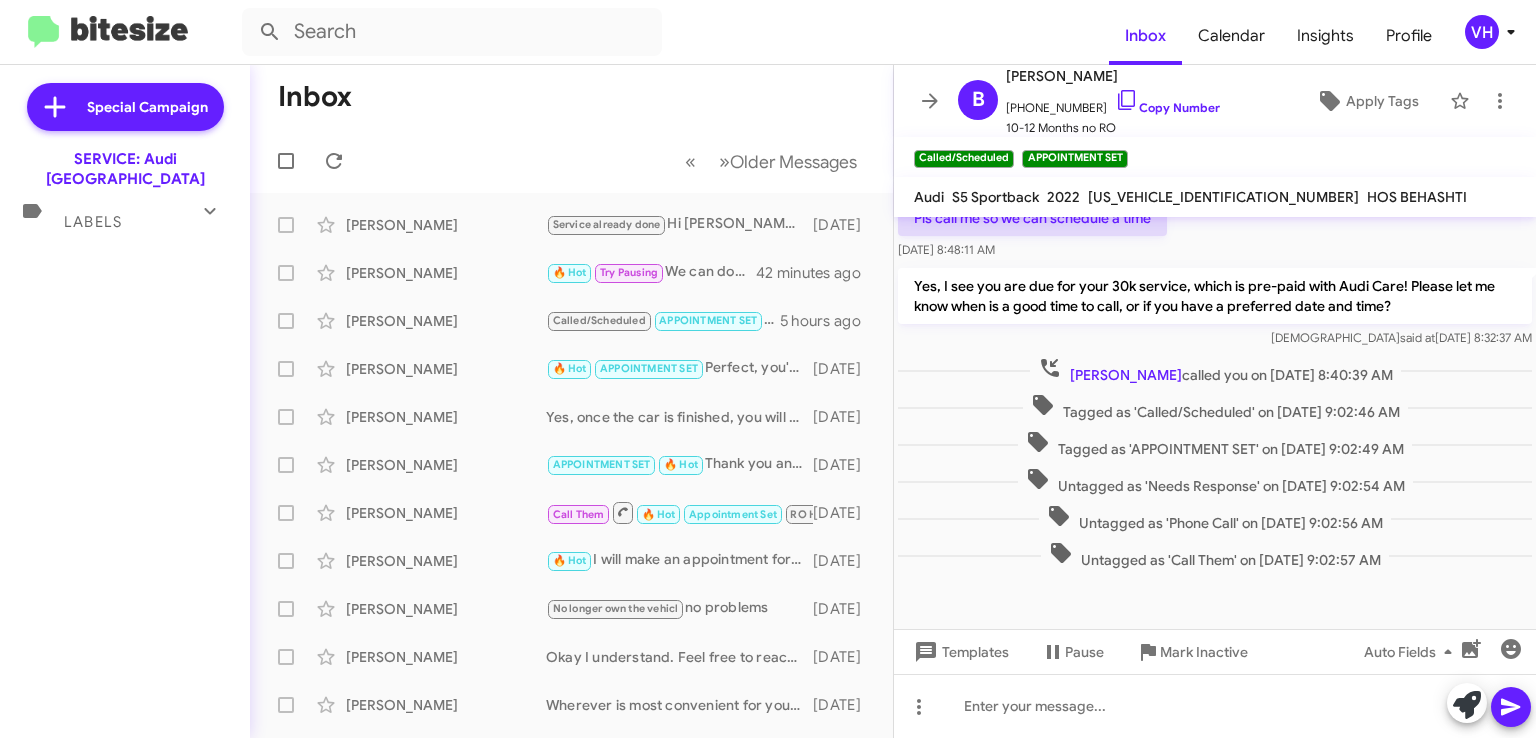 click on "Labels" at bounding box center (105, 213) 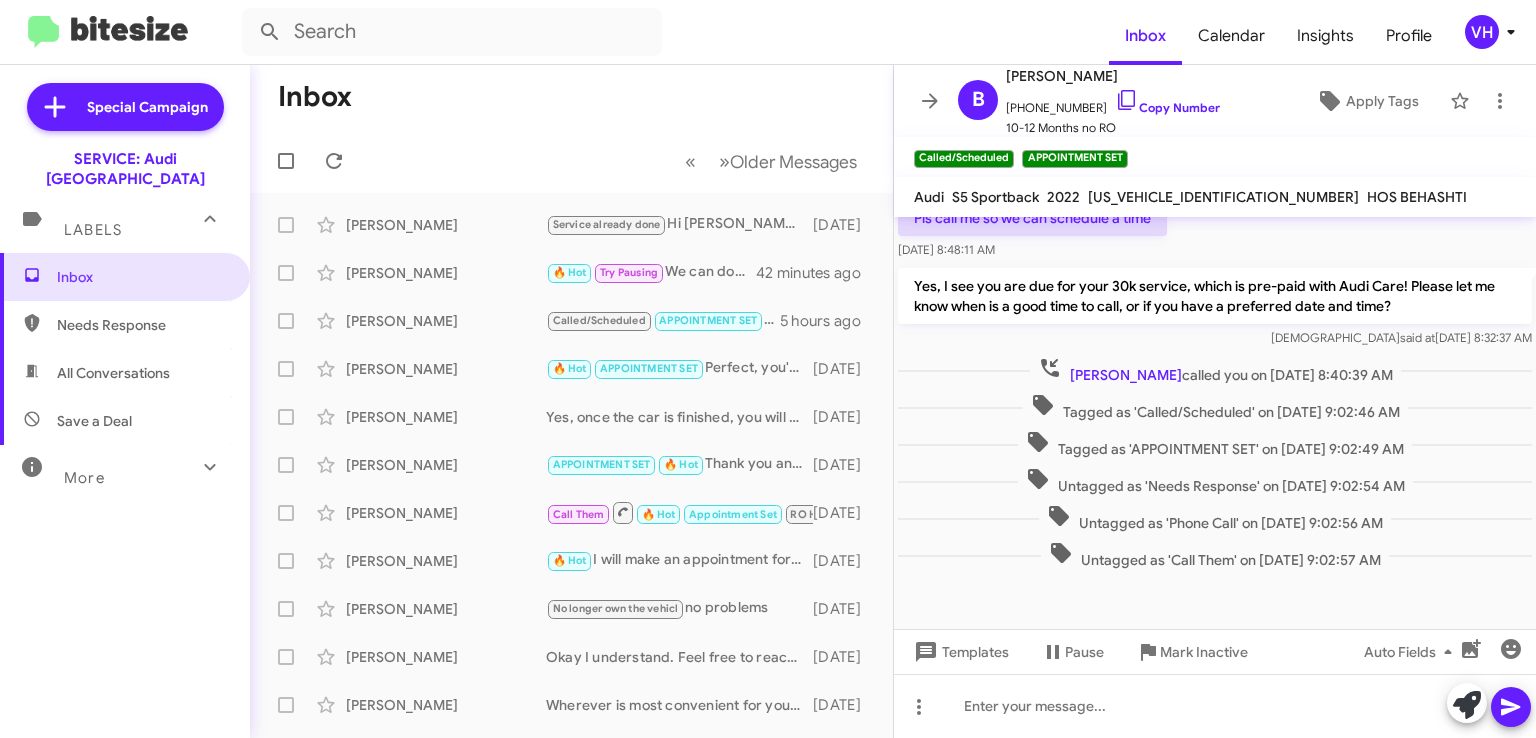 click on "Inbox" at bounding box center [142, 277] 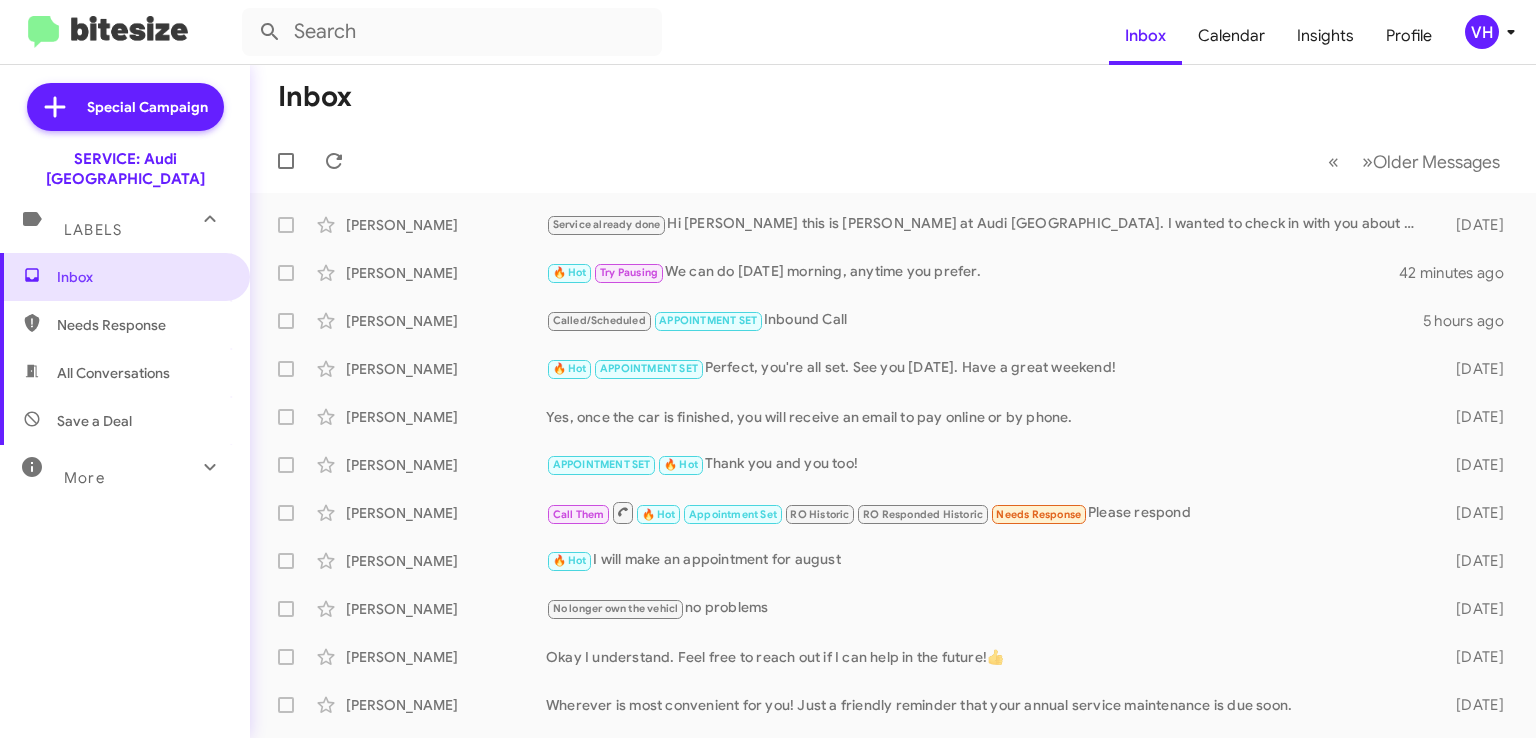 click on "[PERSON_NAME]" 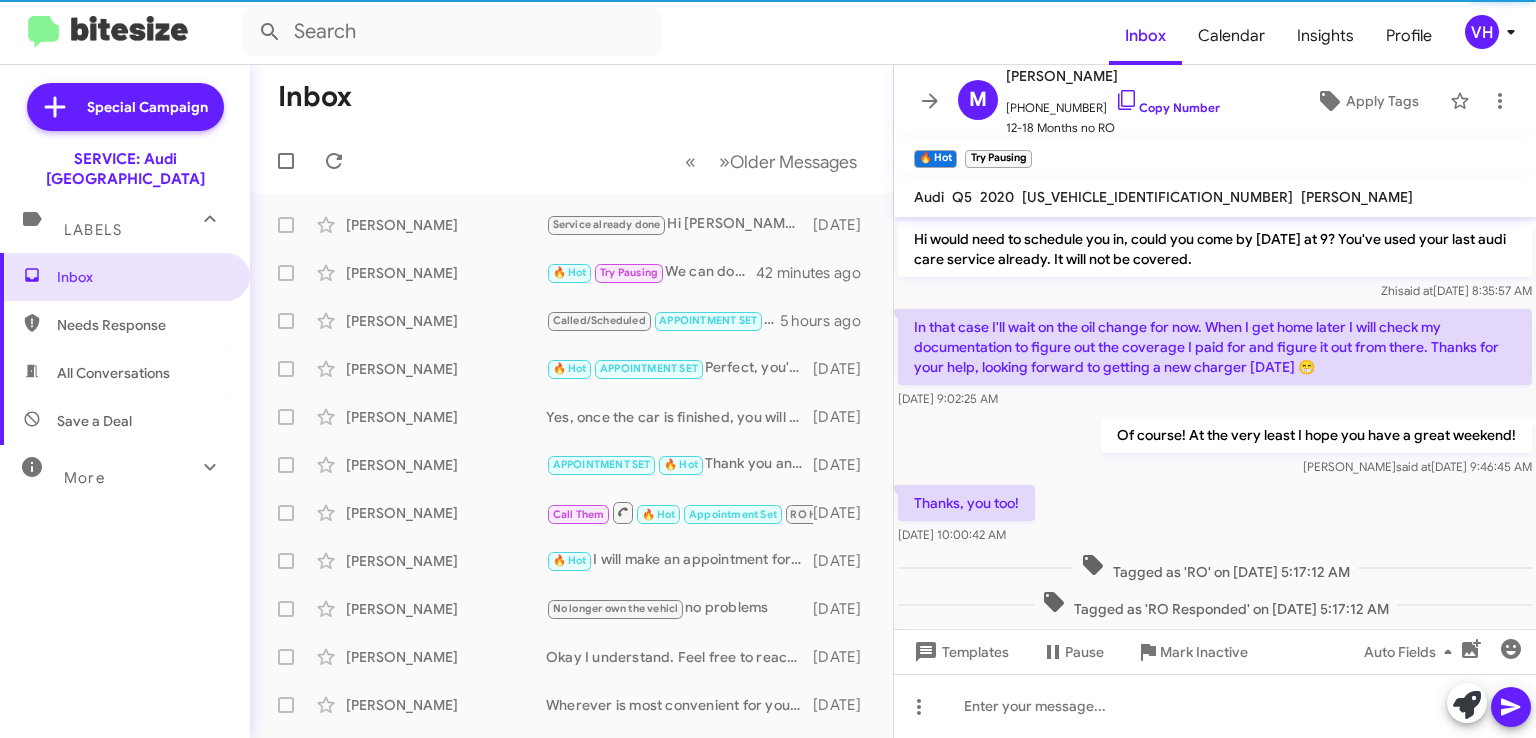 scroll, scrollTop: 1176, scrollLeft: 0, axis: vertical 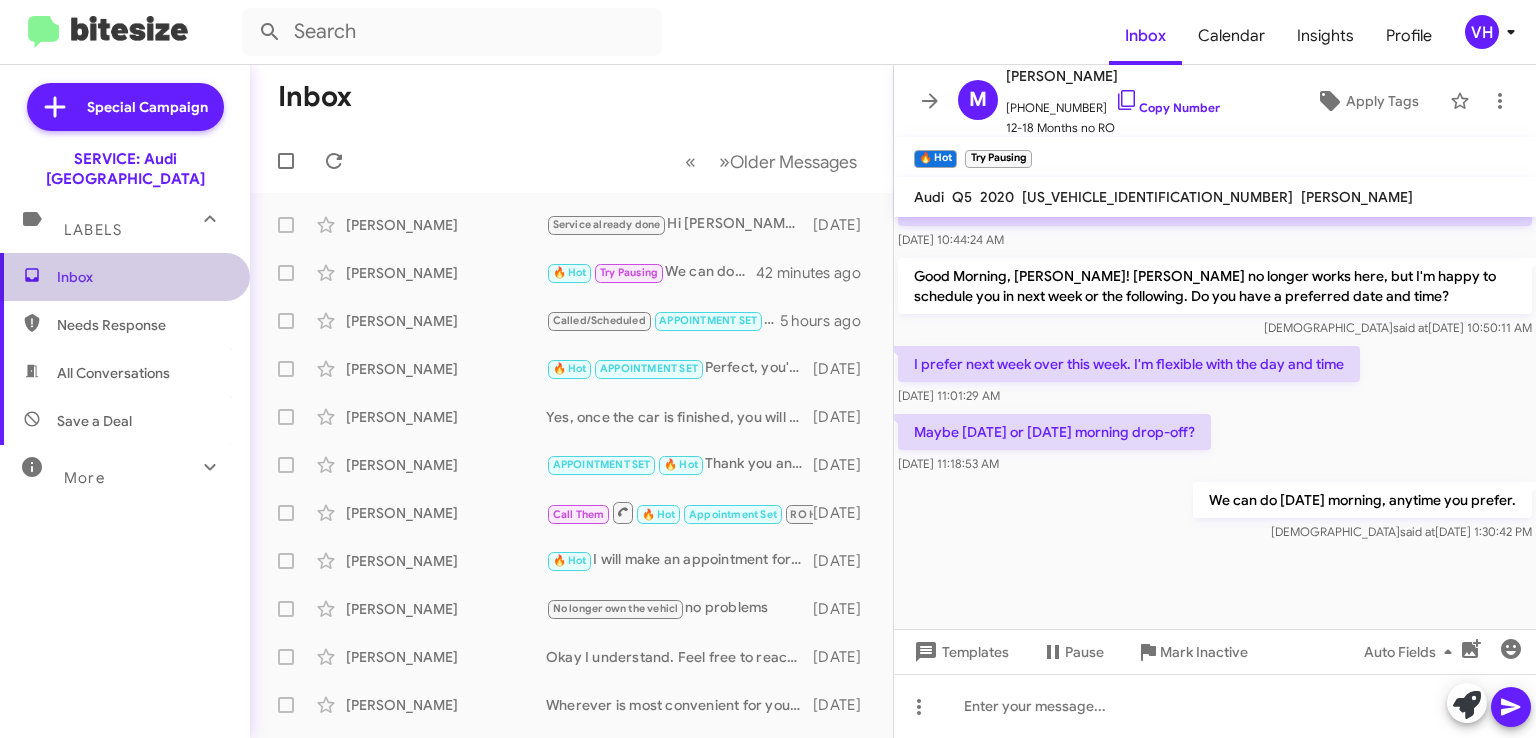 click on "Inbox" at bounding box center (142, 277) 